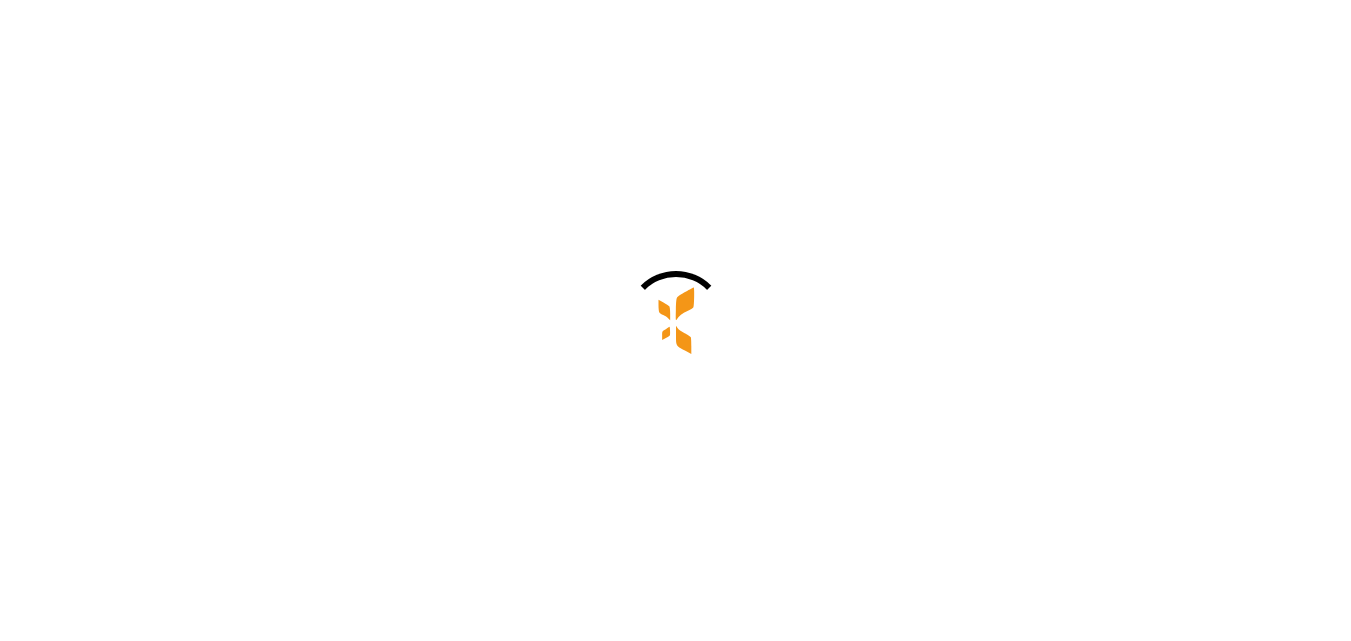 scroll, scrollTop: 0, scrollLeft: 0, axis: both 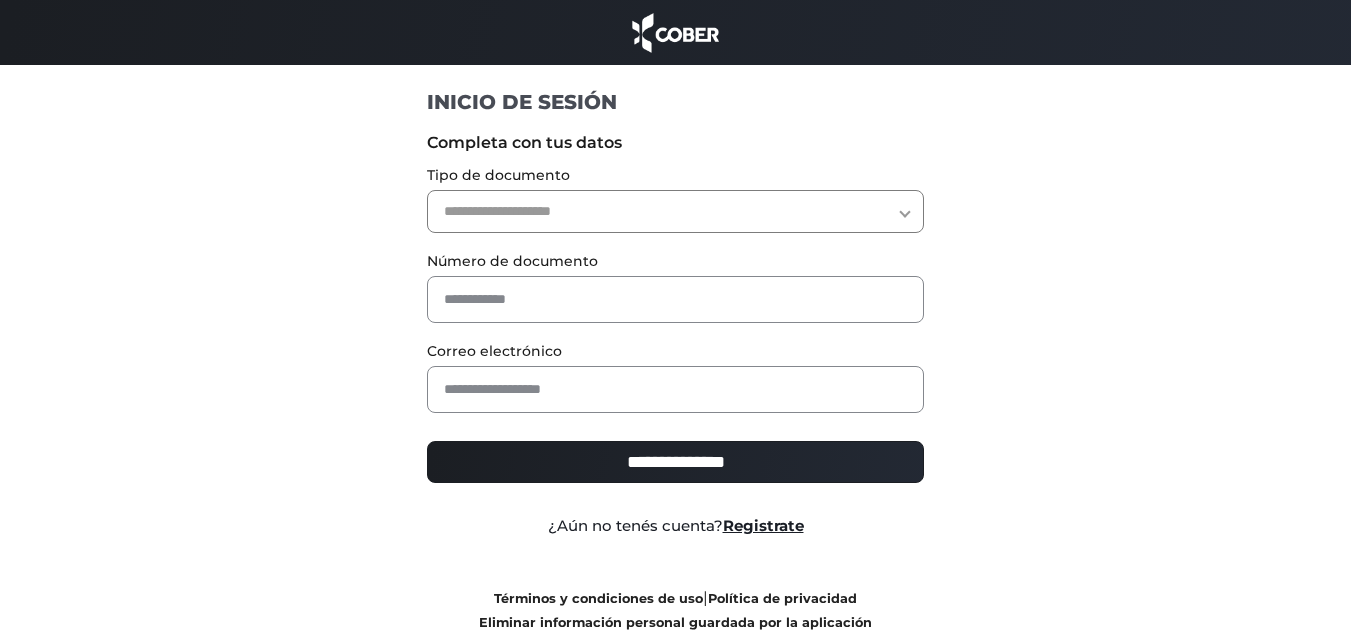 click on "**********" at bounding box center [675, 211] 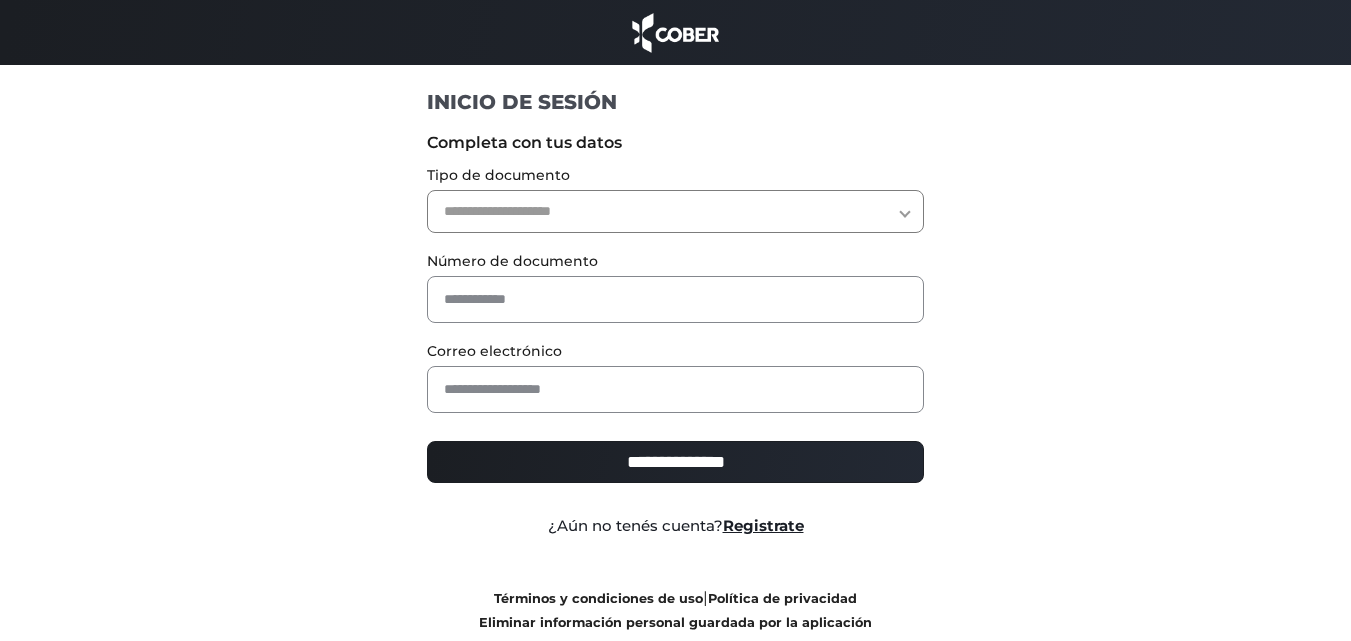 select on "***" 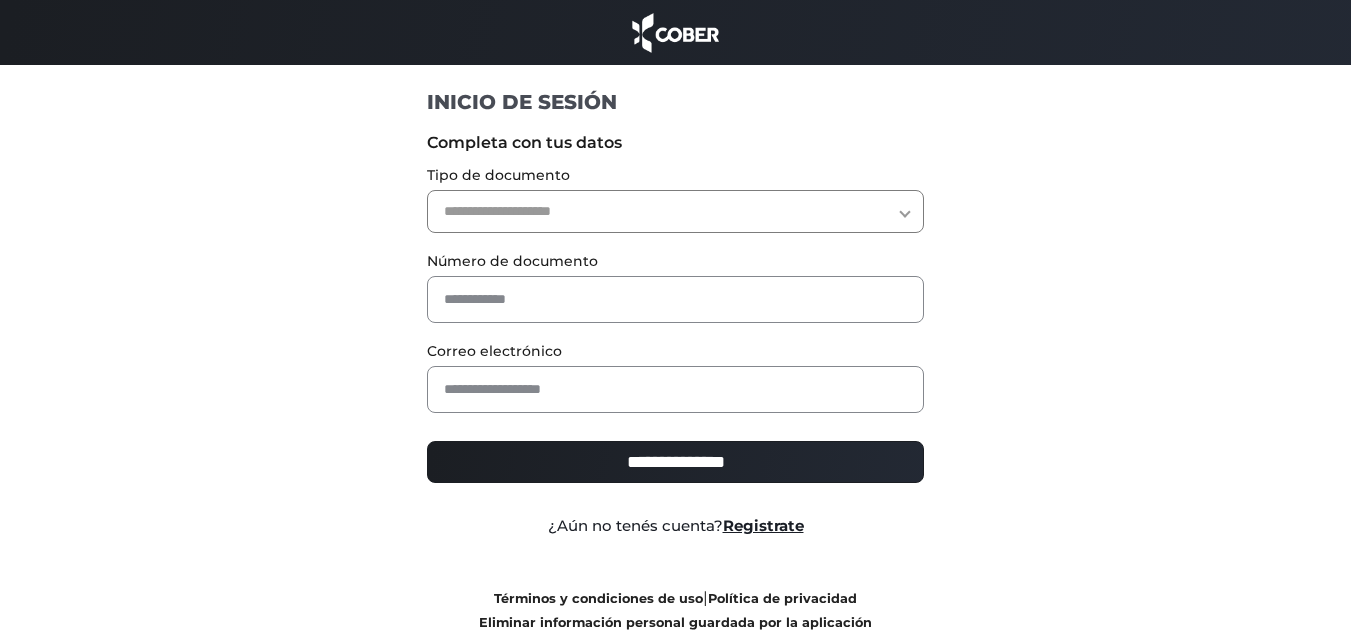 click on "**********" at bounding box center (675, 211) 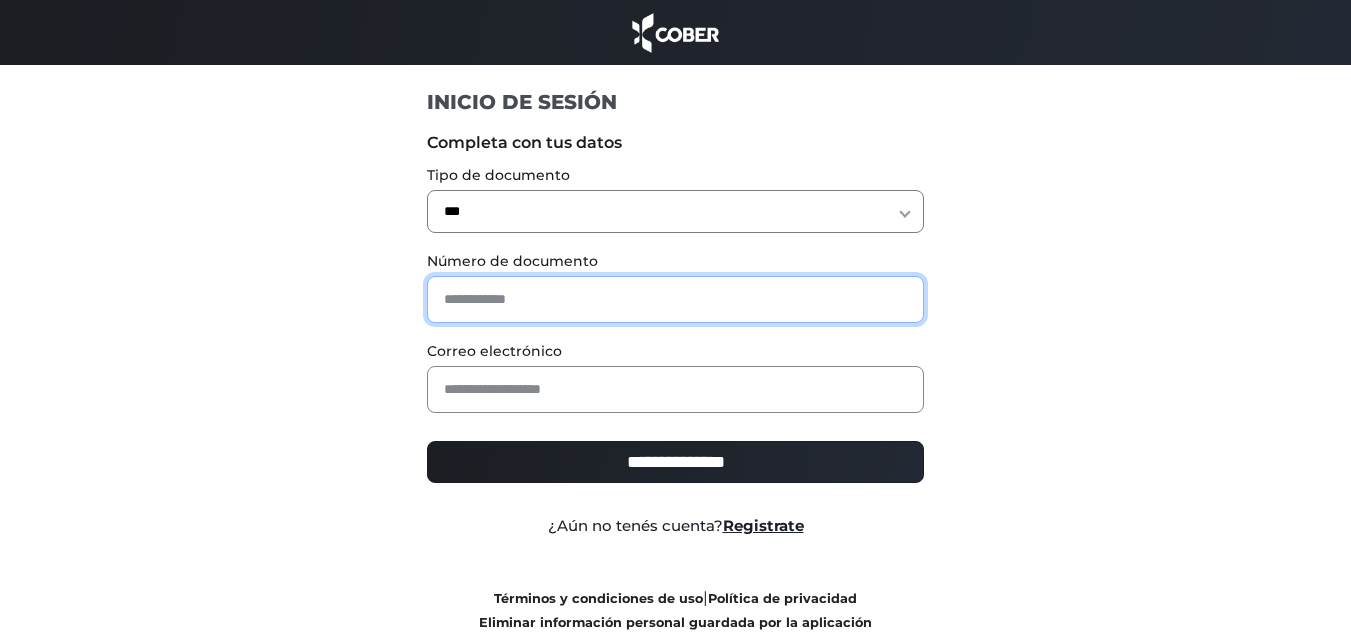 click at bounding box center [675, 299] 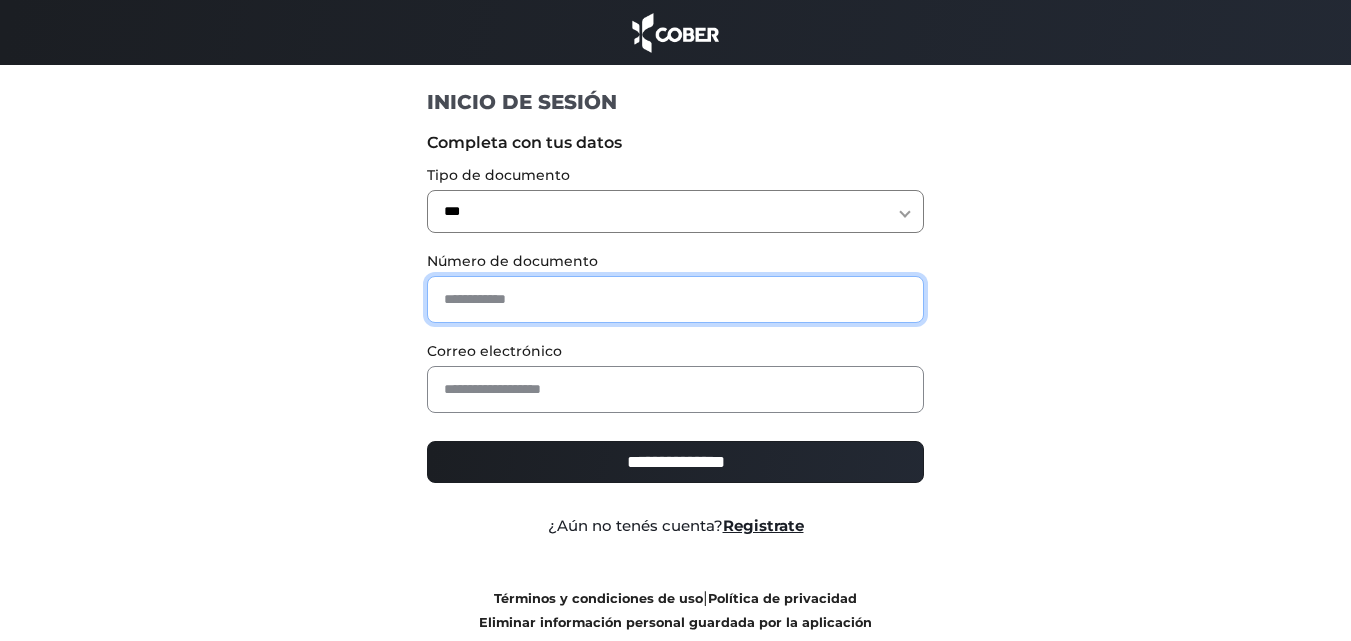 paste on "********" 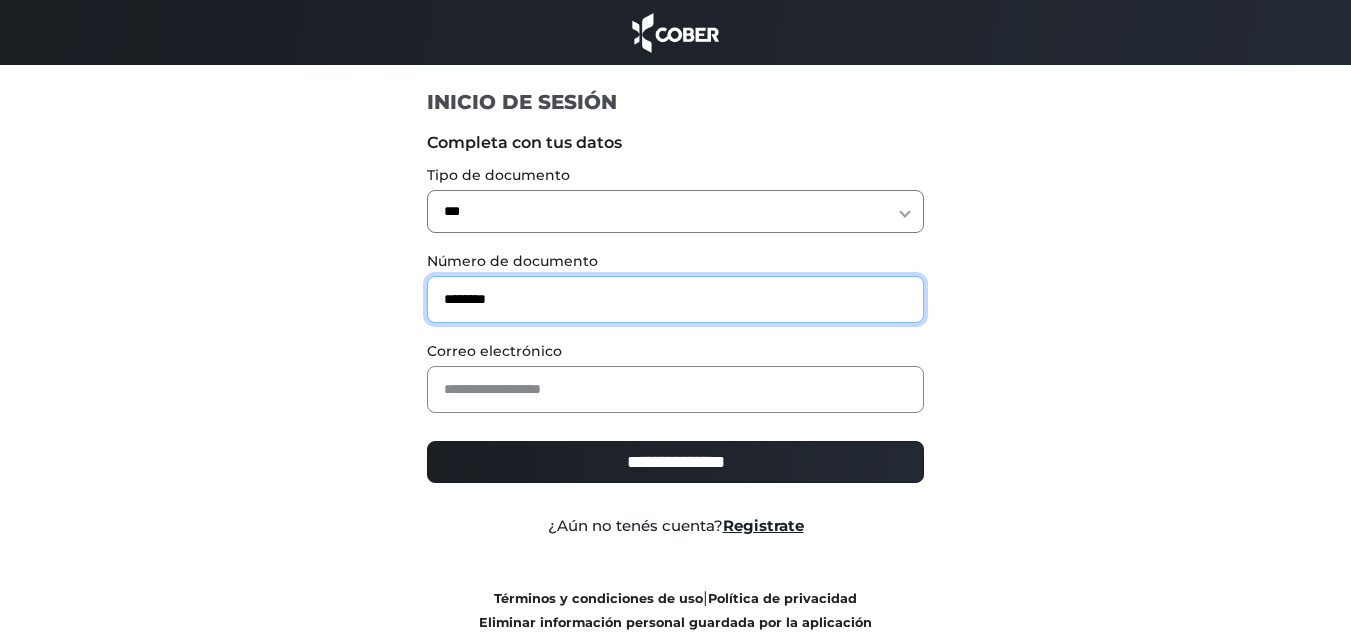 type on "********" 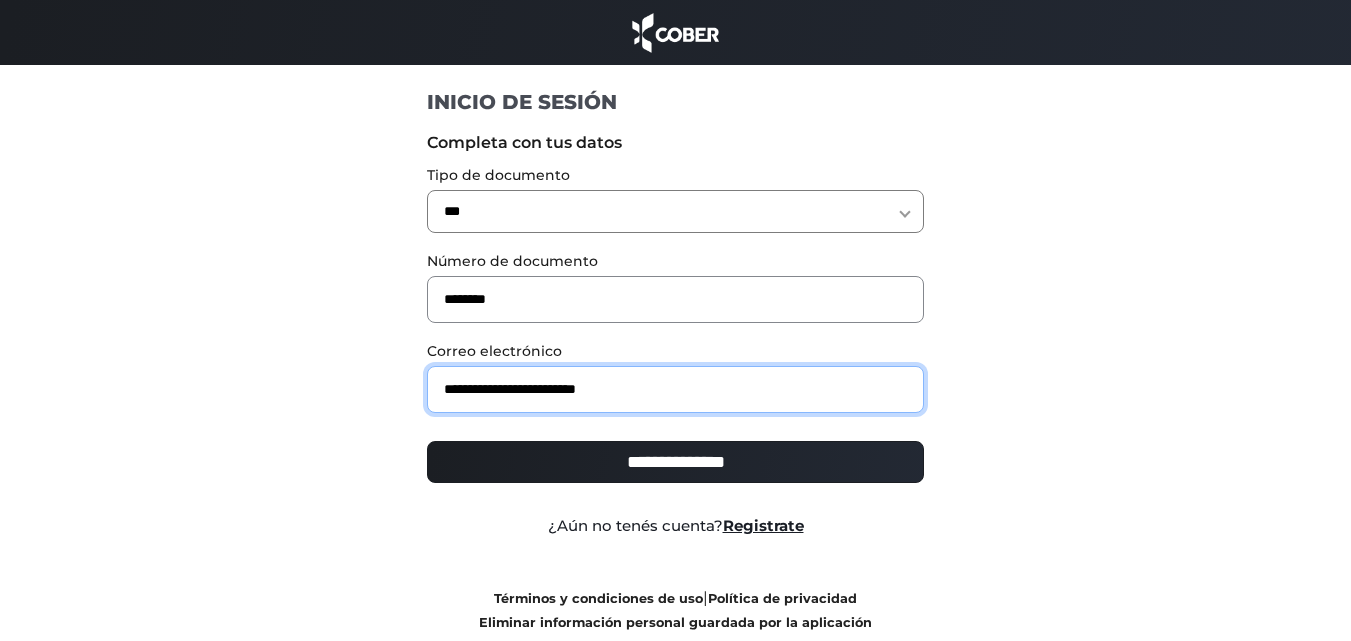 type on "**********" 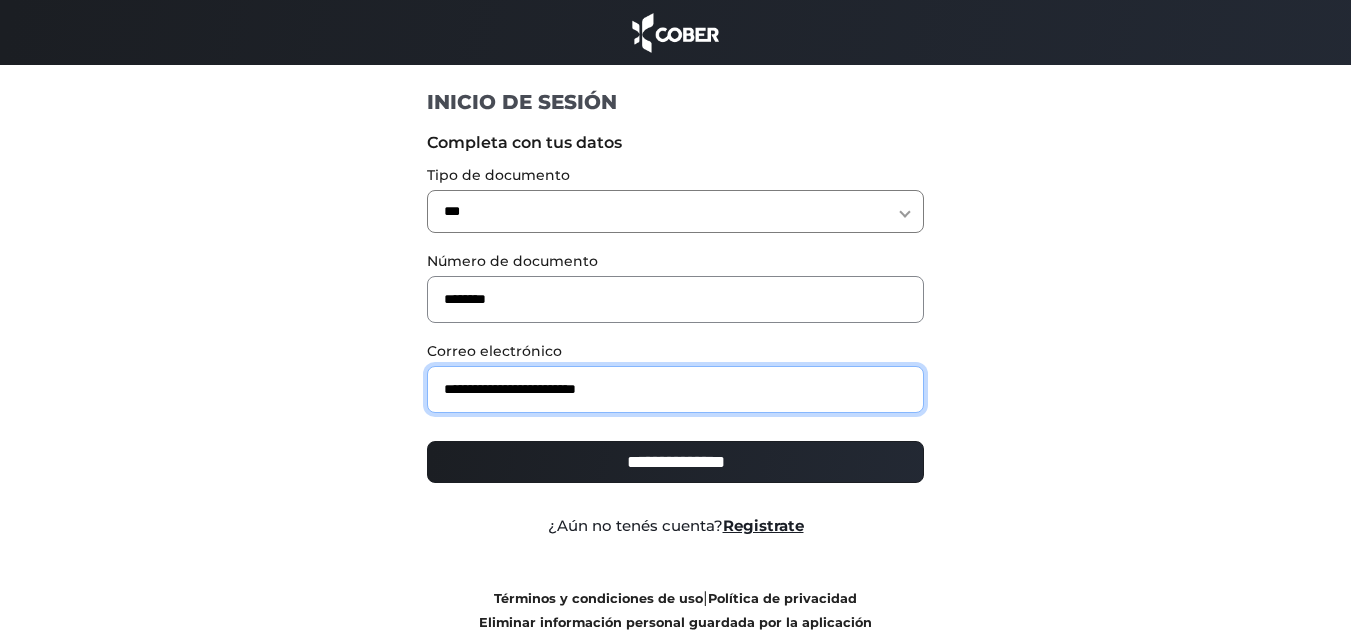 drag, startPoint x: 642, startPoint y: 384, endPoint x: 378, endPoint y: 375, distance: 264.15335 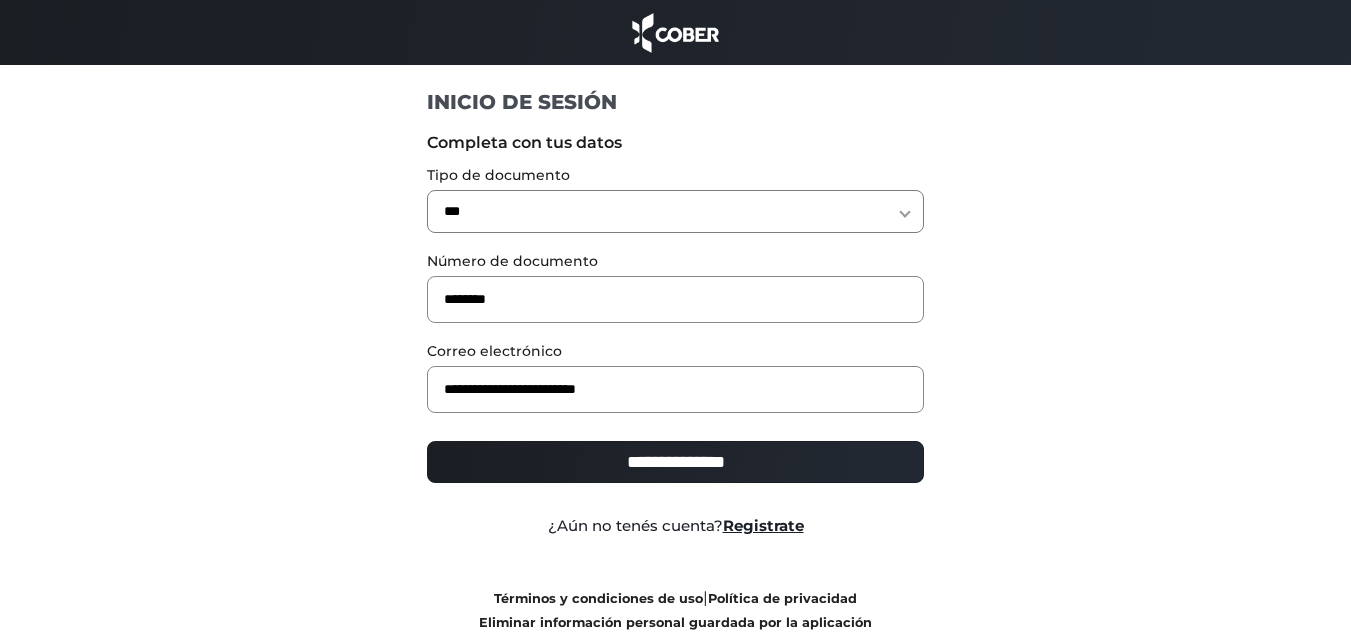 click on "**********" at bounding box center (675, 462) 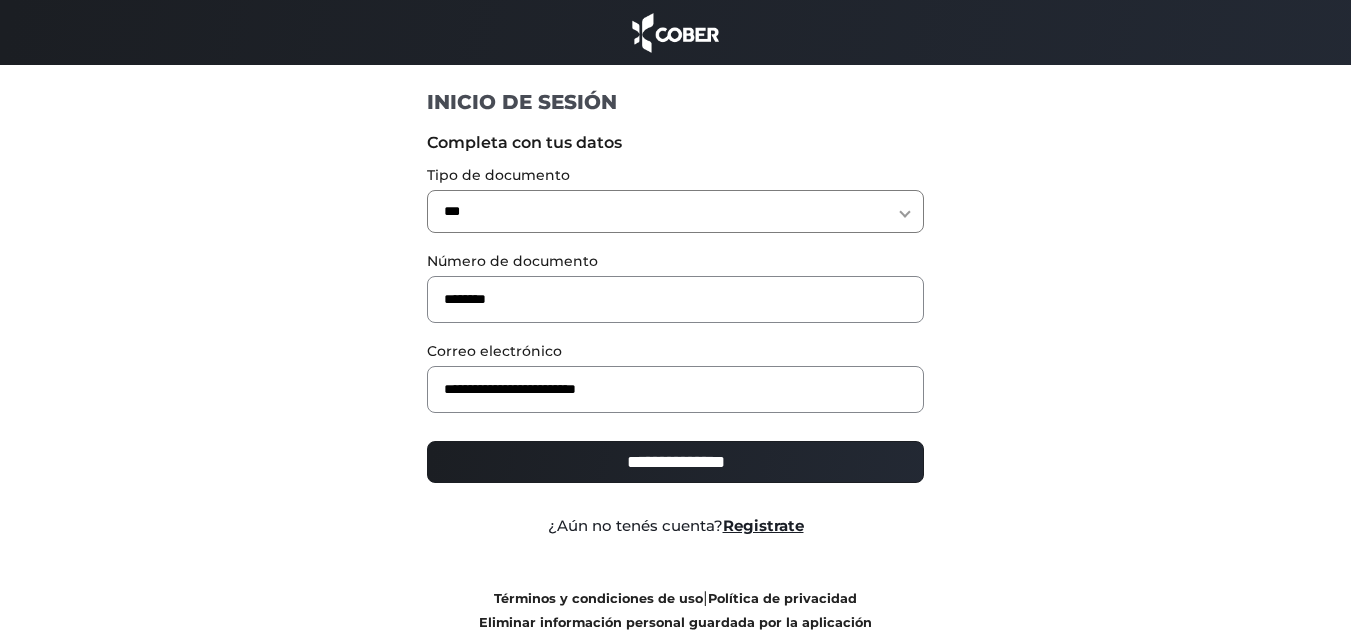 type on "**********" 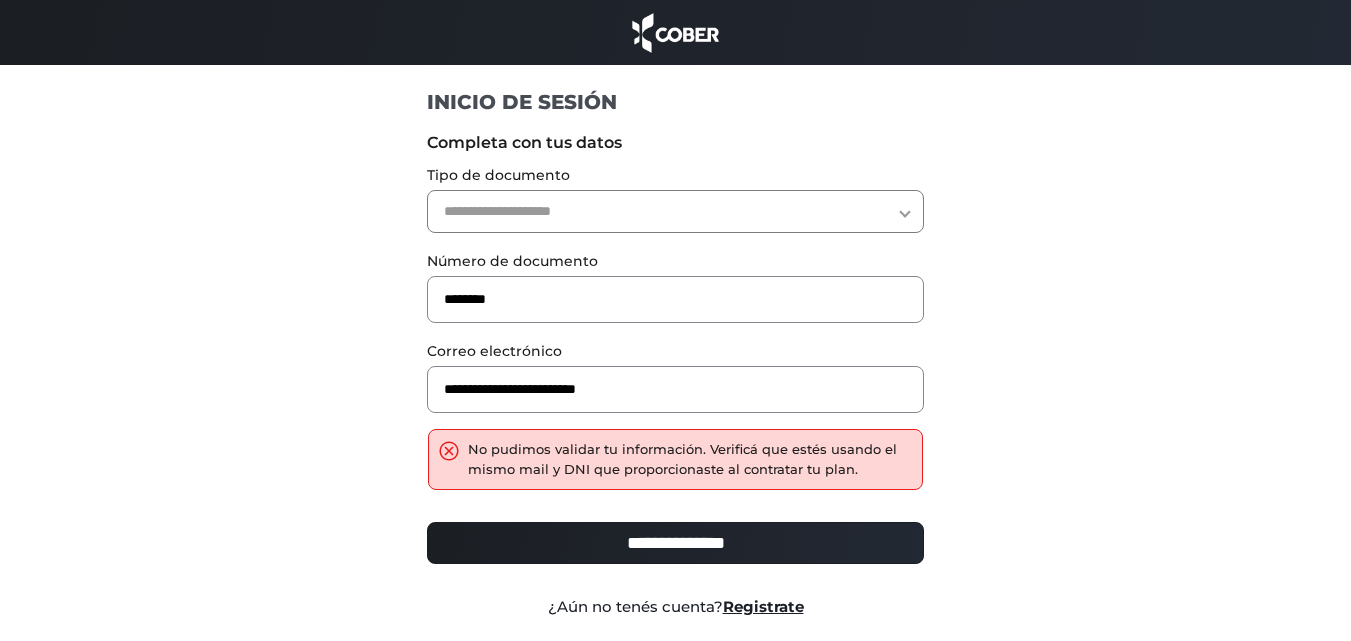 scroll, scrollTop: 0, scrollLeft: 0, axis: both 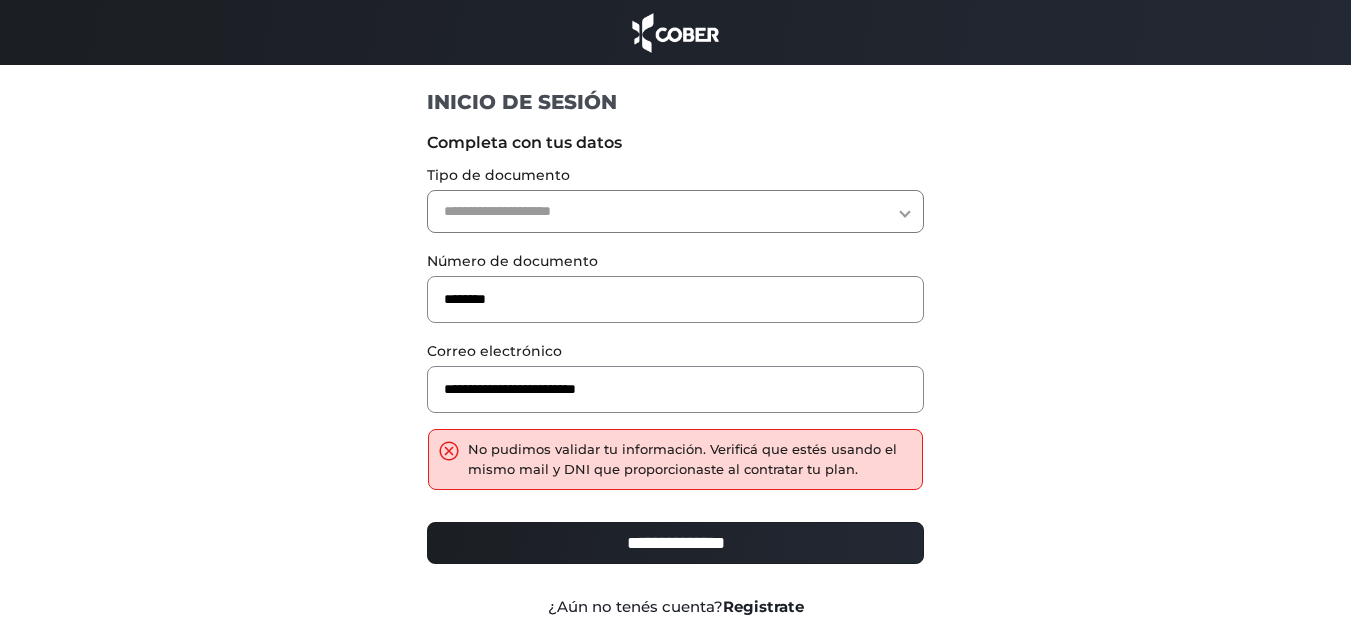 click on "Registrate" at bounding box center [763, 606] 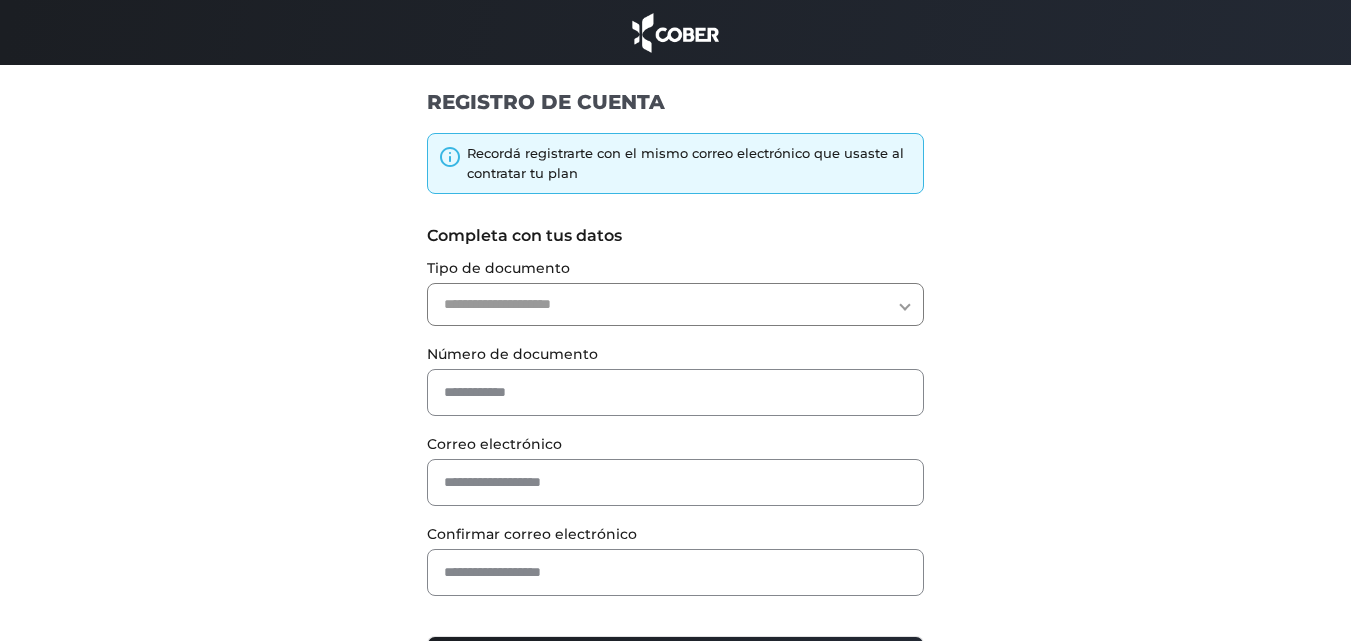 scroll, scrollTop: 0, scrollLeft: 0, axis: both 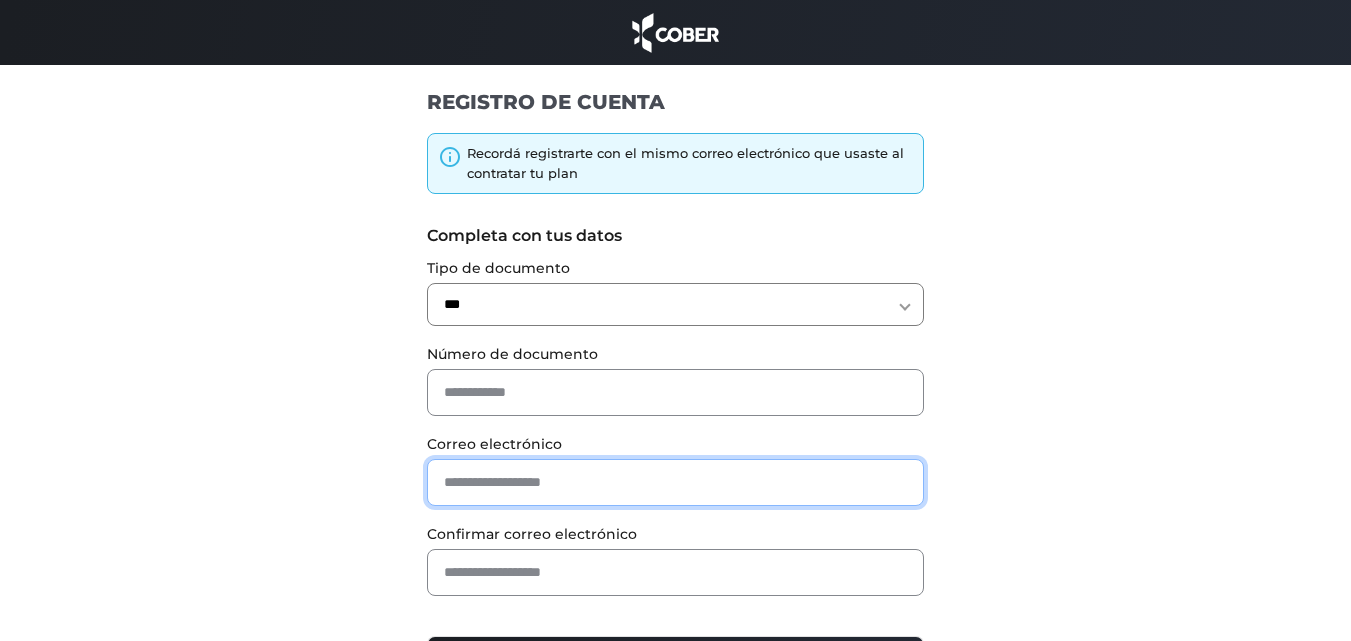 click at bounding box center [675, 482] 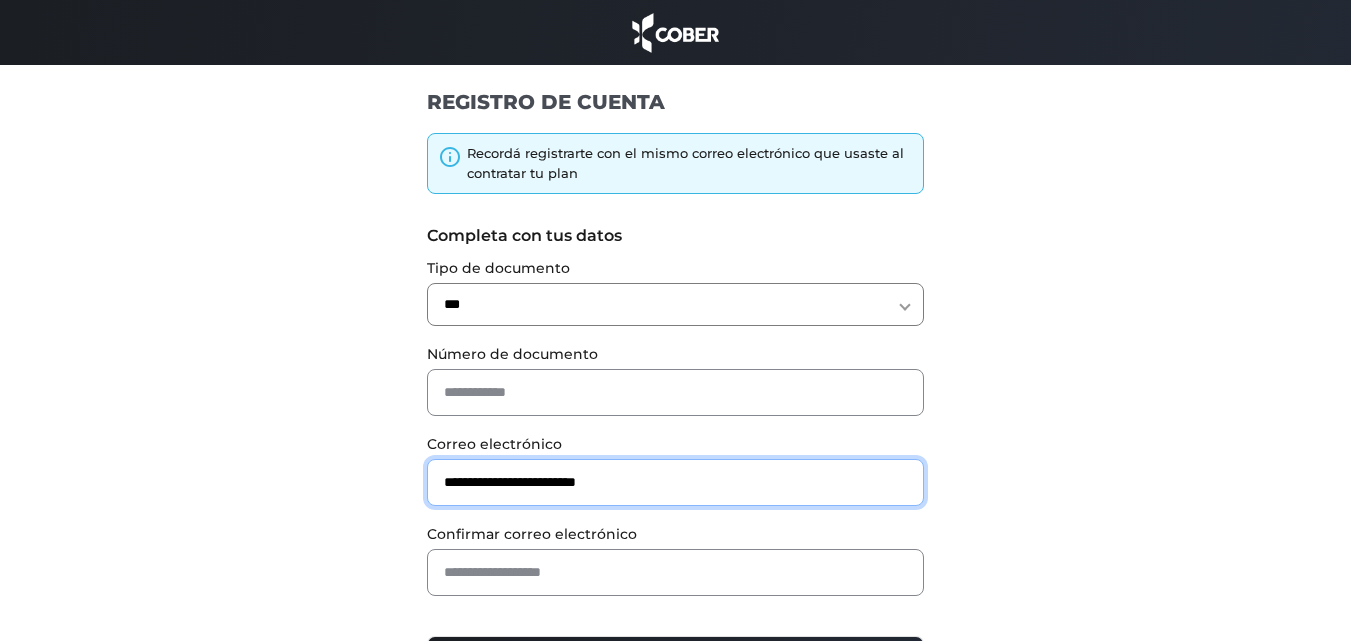 type on "**********" 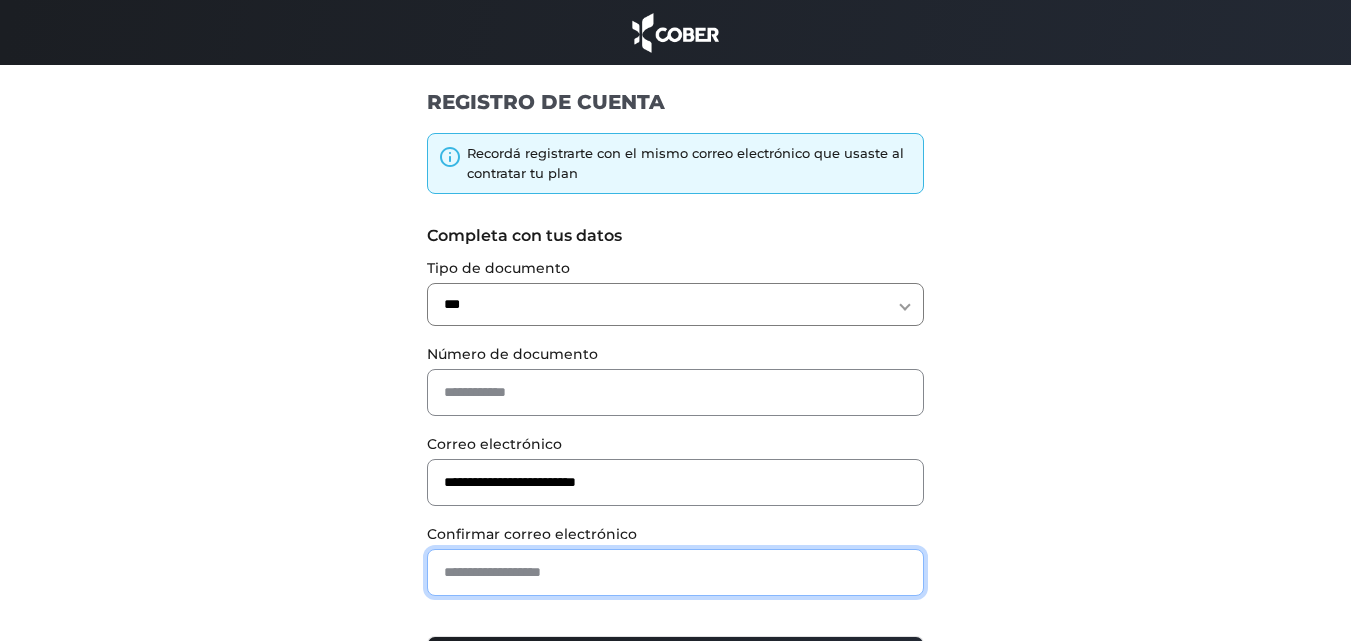paste on "**********" 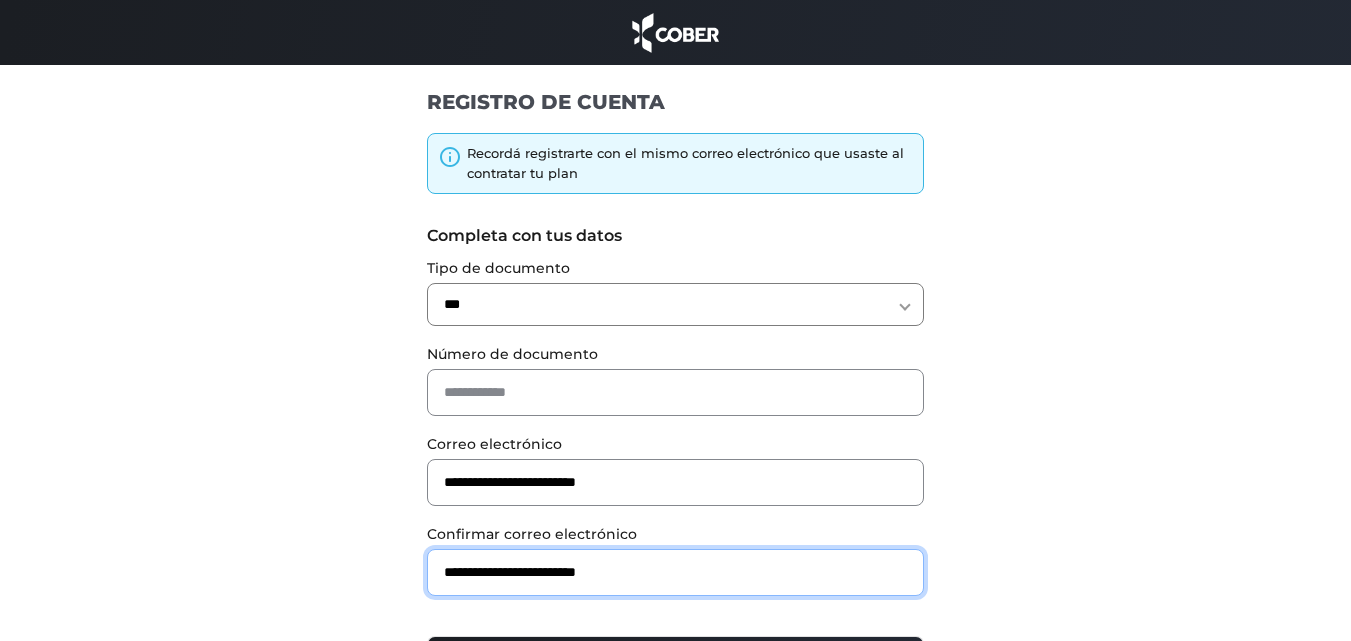 type on "**********" 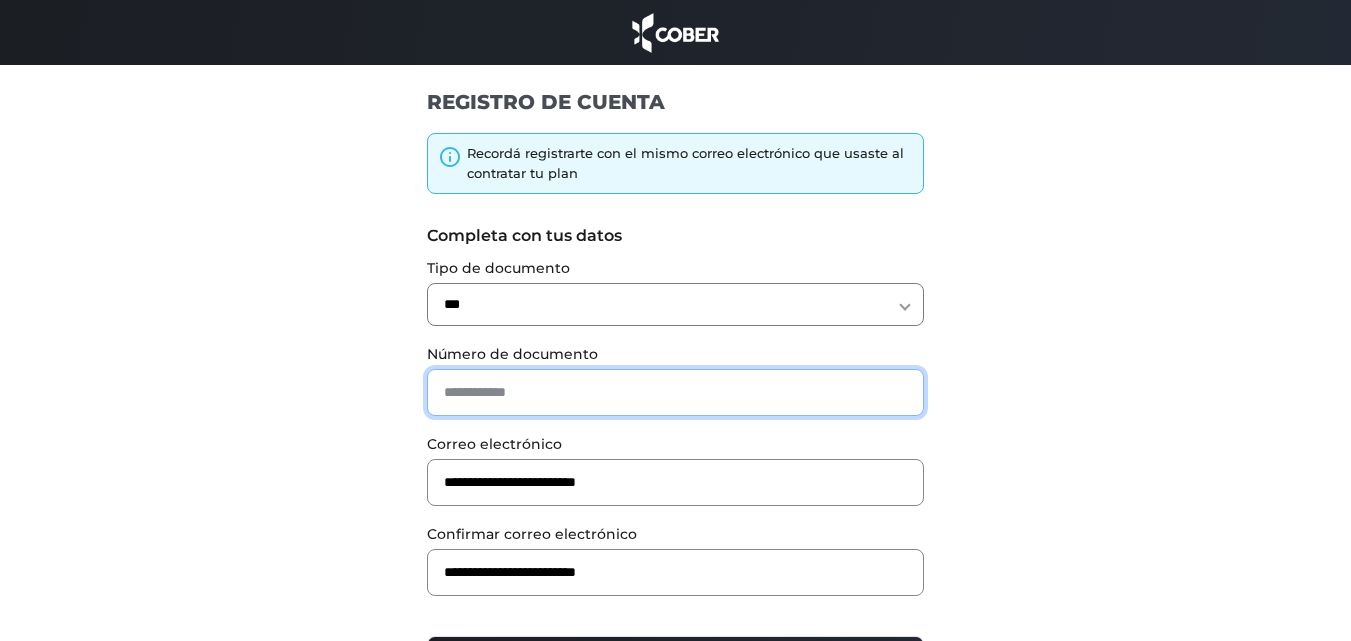 click at bounding box center [675, 392] 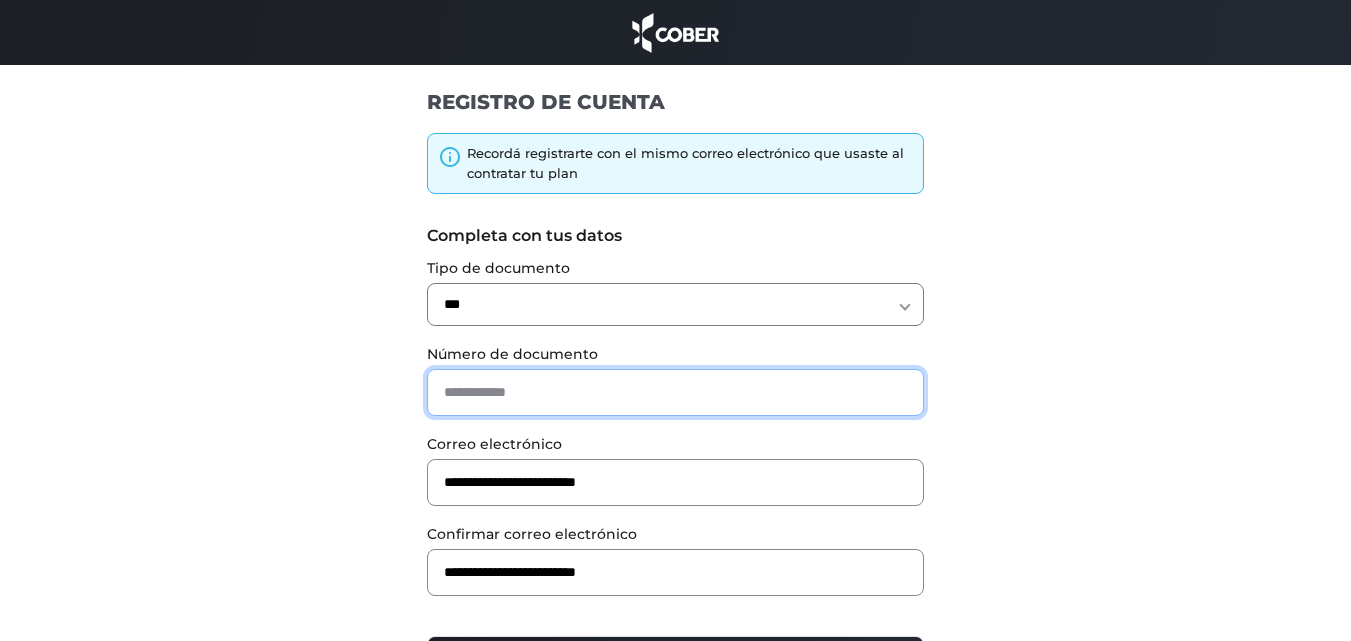 paste on "********" 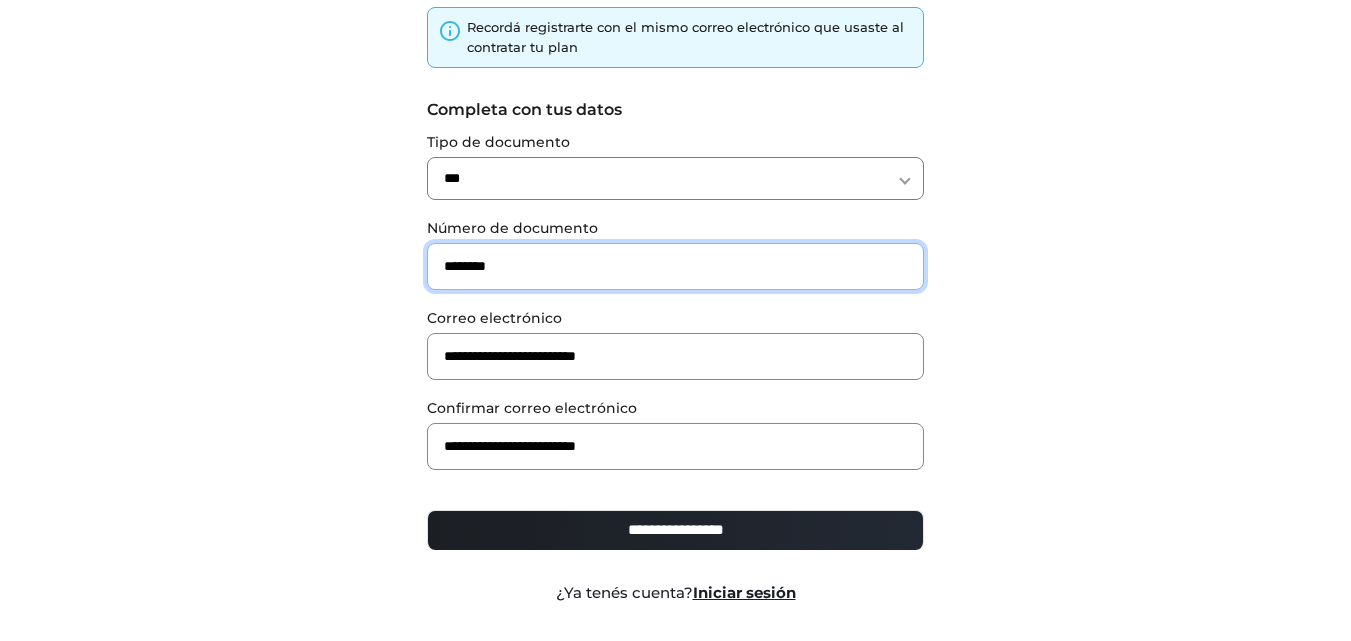 scroll, scrollTop: 177, scrollLeft: 0, axis: vertical 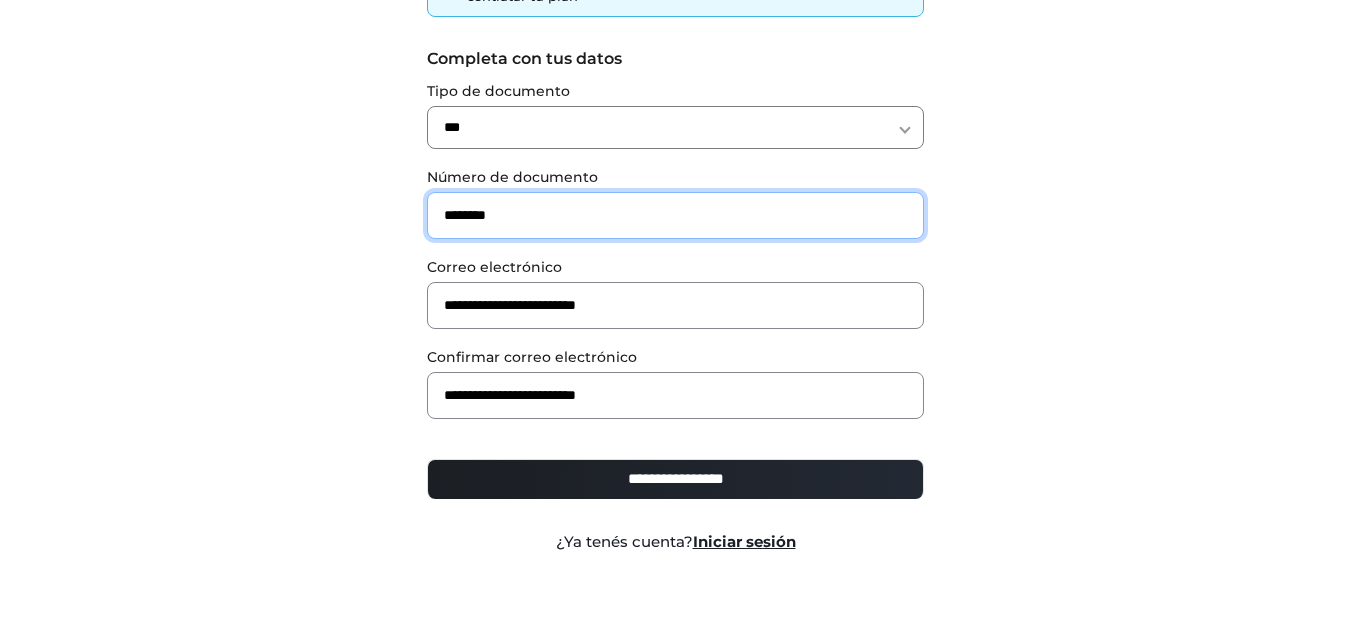 type on "********" 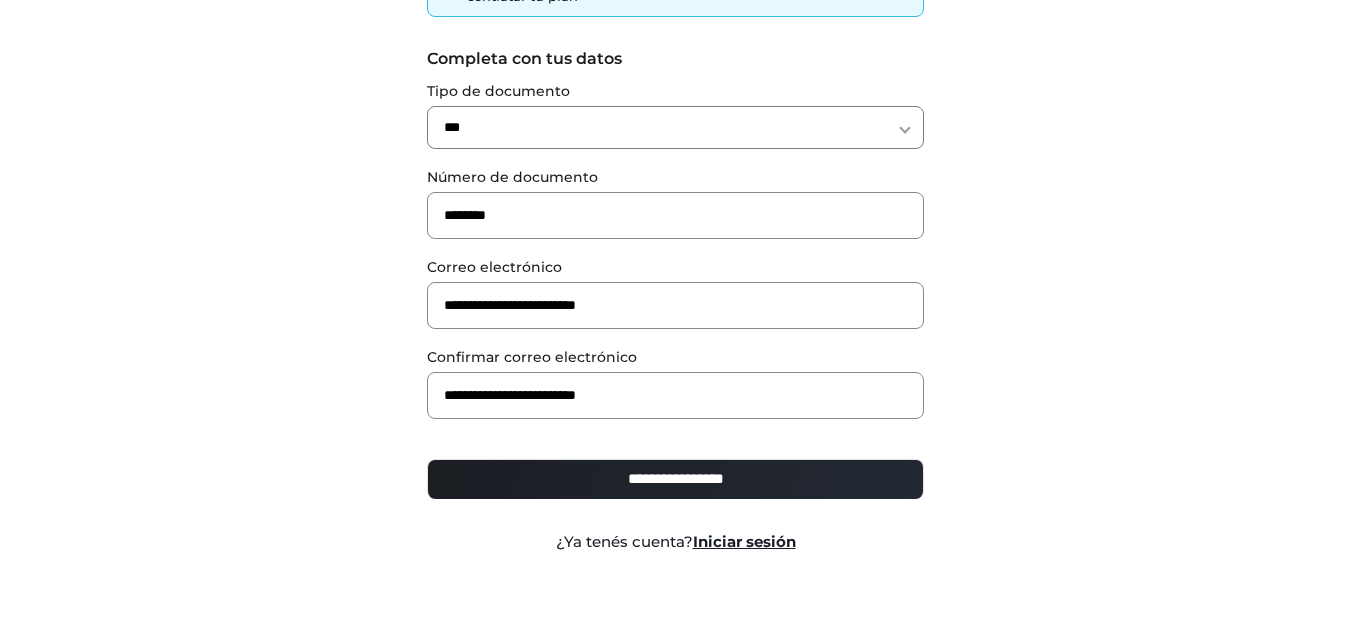 click on "**********" at bounding box center (675, 479) 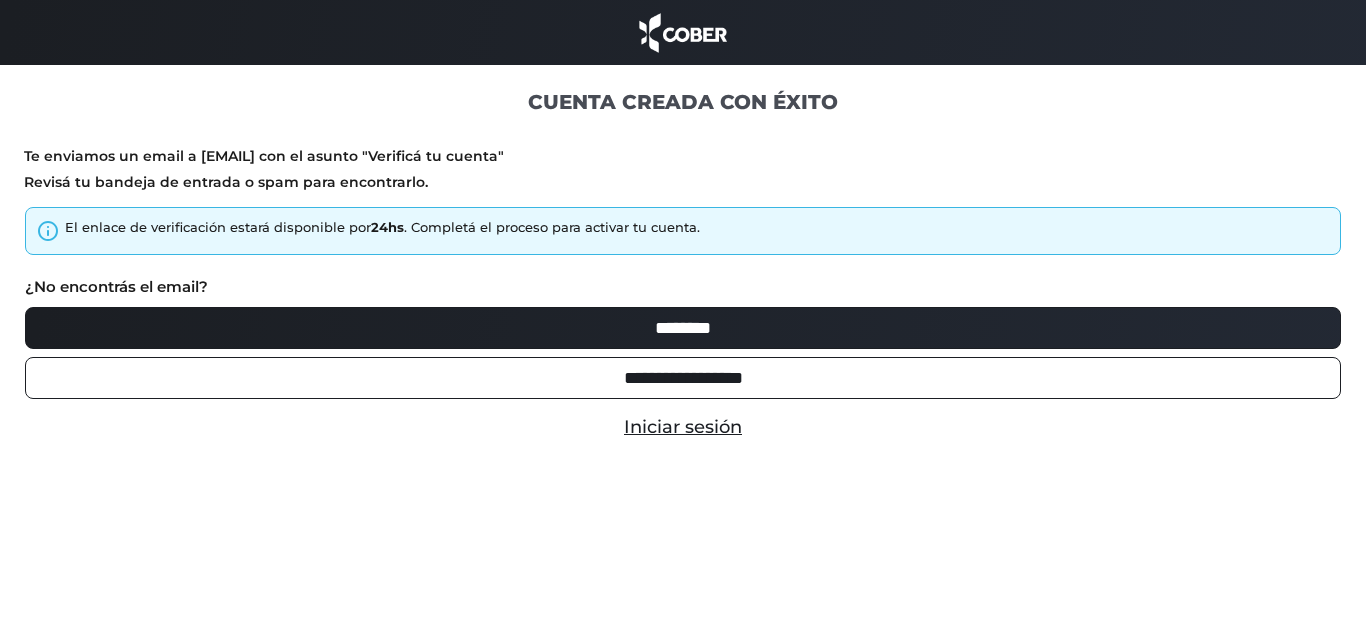scroll, scrollTop: 0, scrollLeft: 0, axis: both 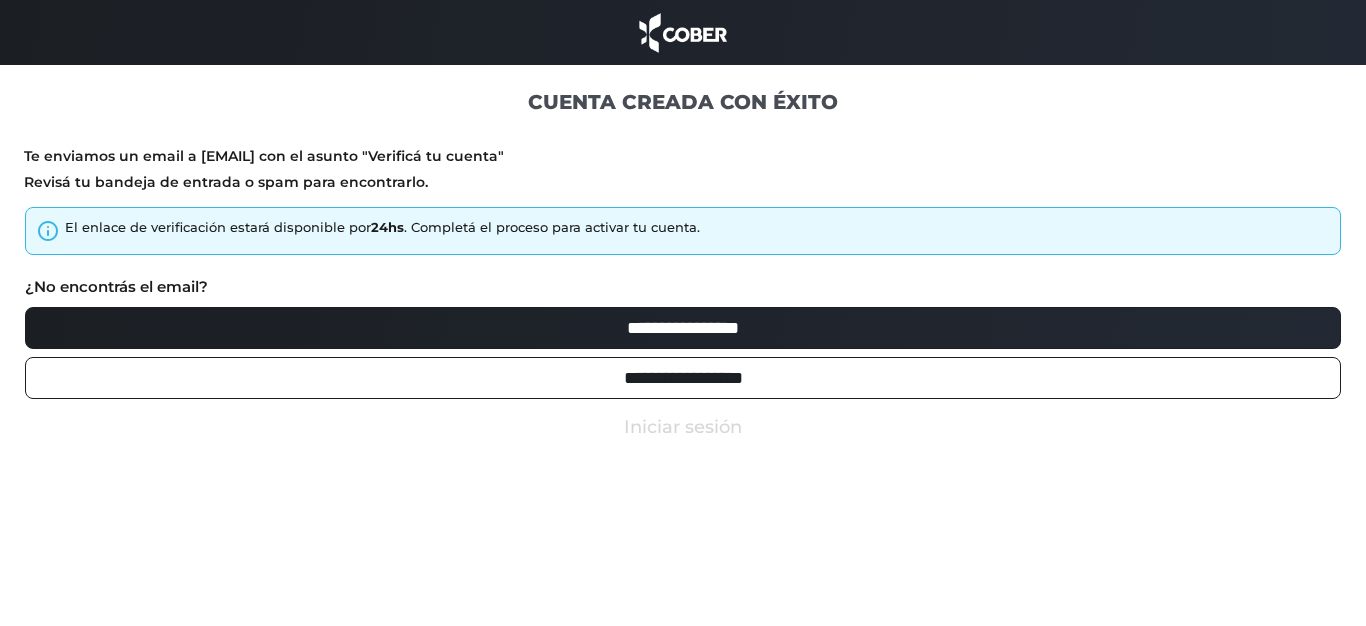type on "**********" 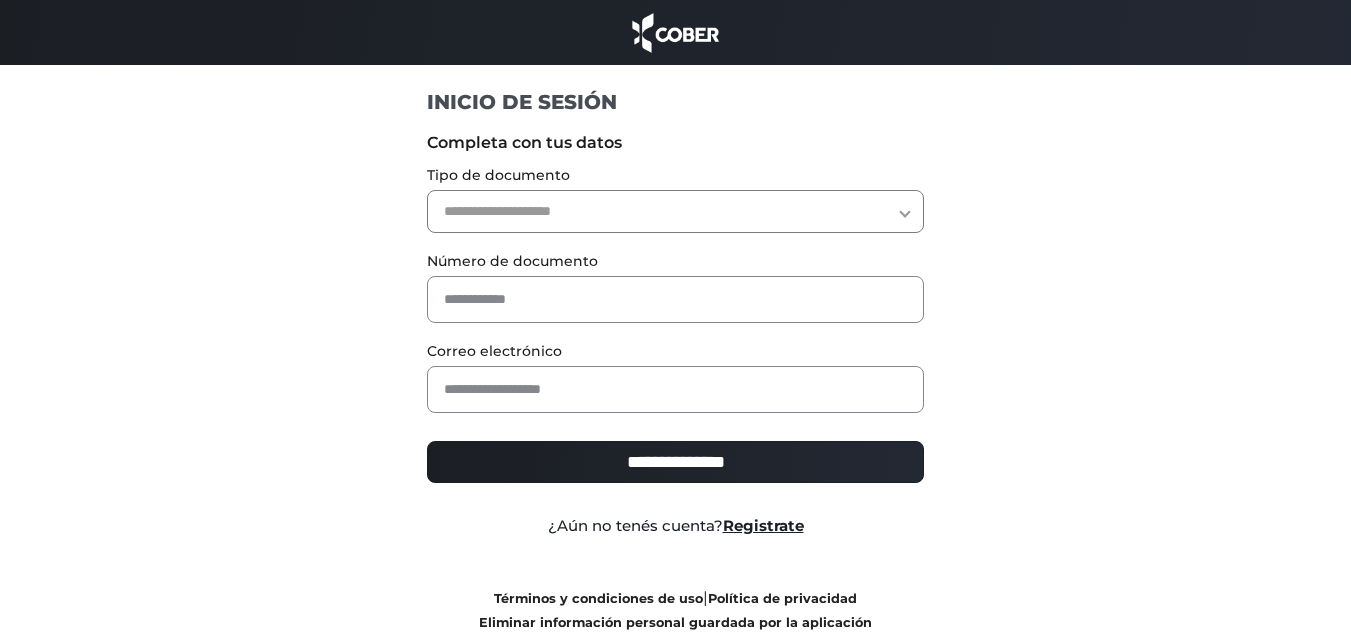 scroll, scrollTop: 0, scrollLeft: 0, axis: both 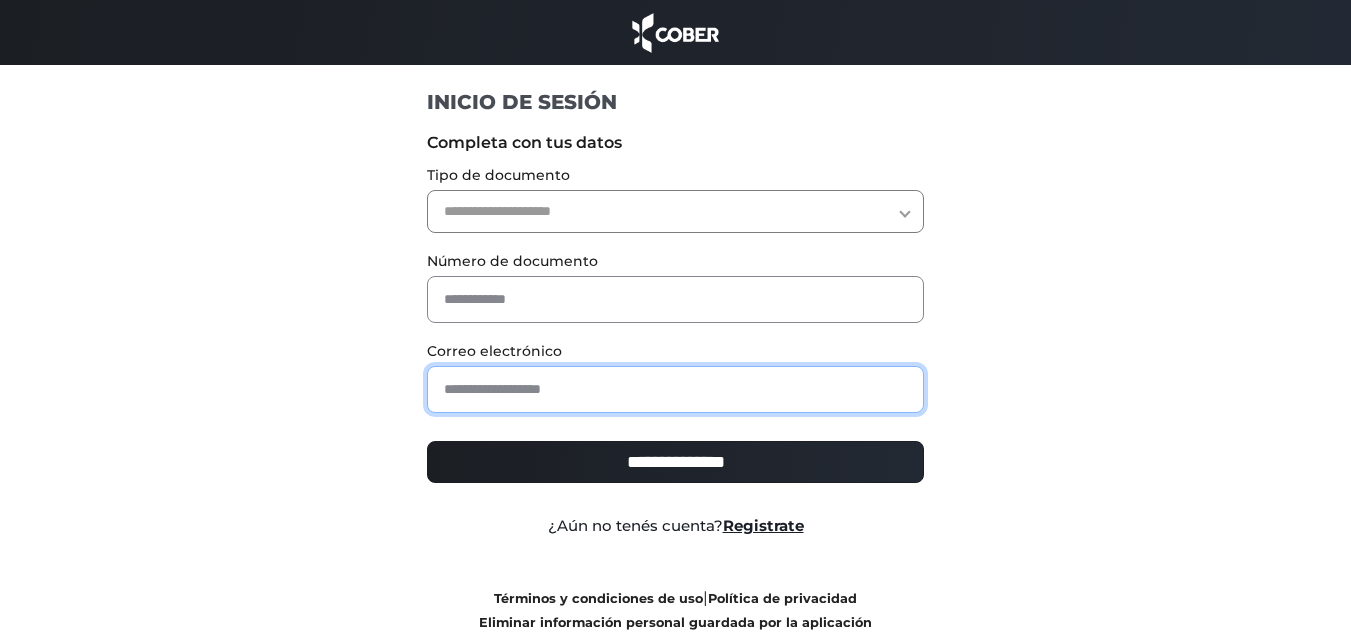click at bounding box center (675, 389) 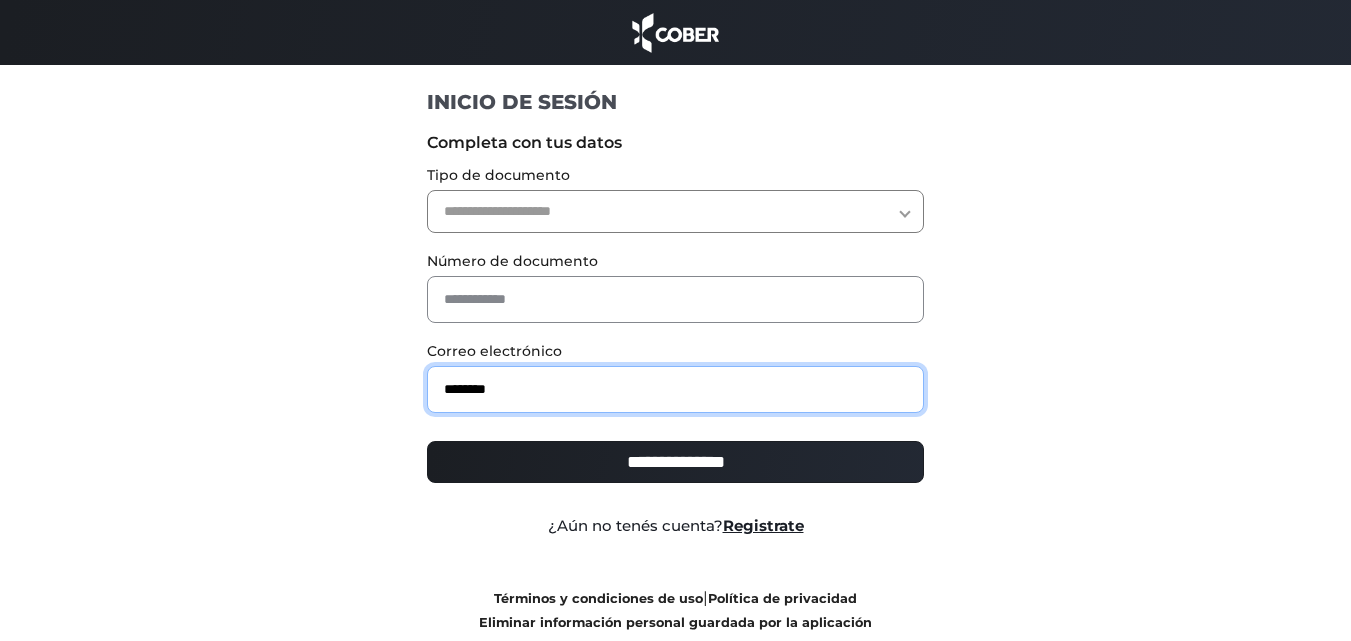 type on "********" 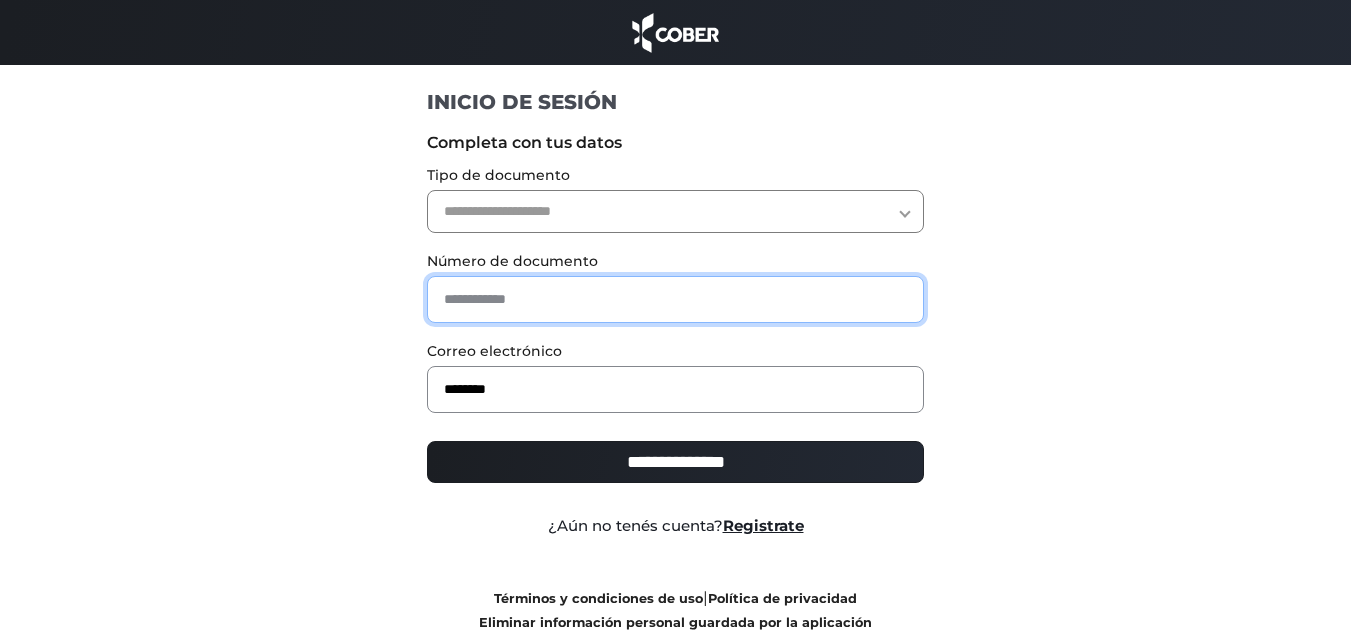 click at bounding box center (675, 299) 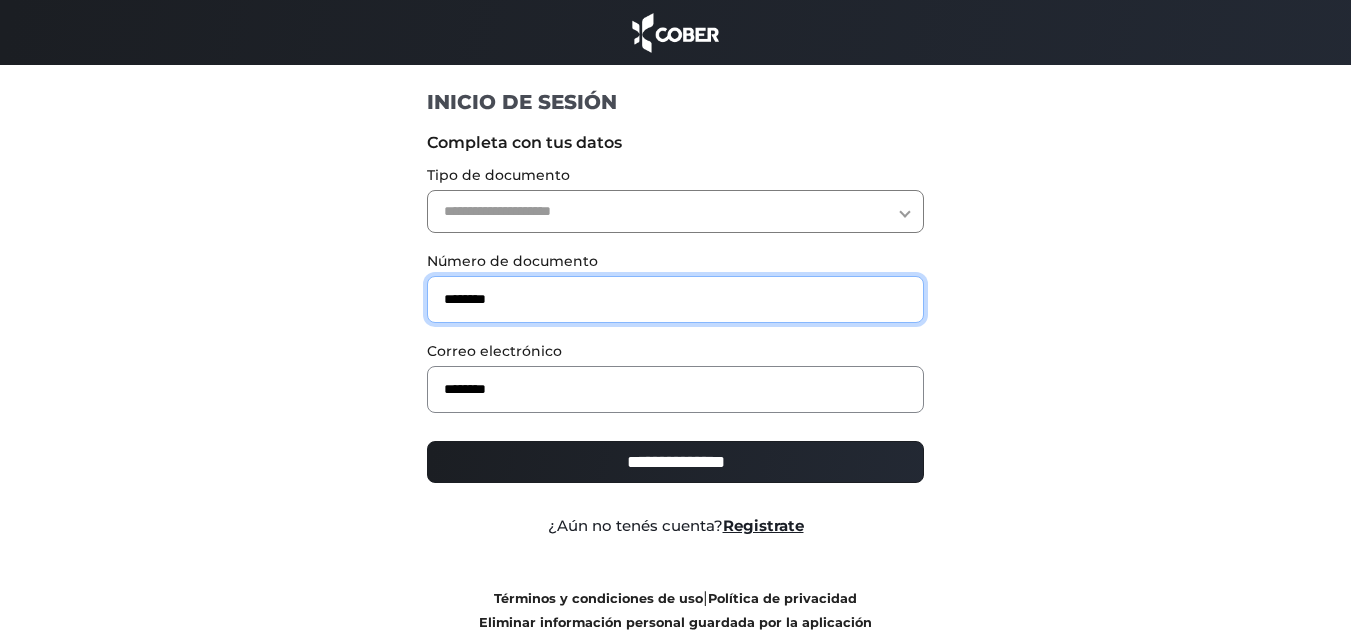 type on "********" 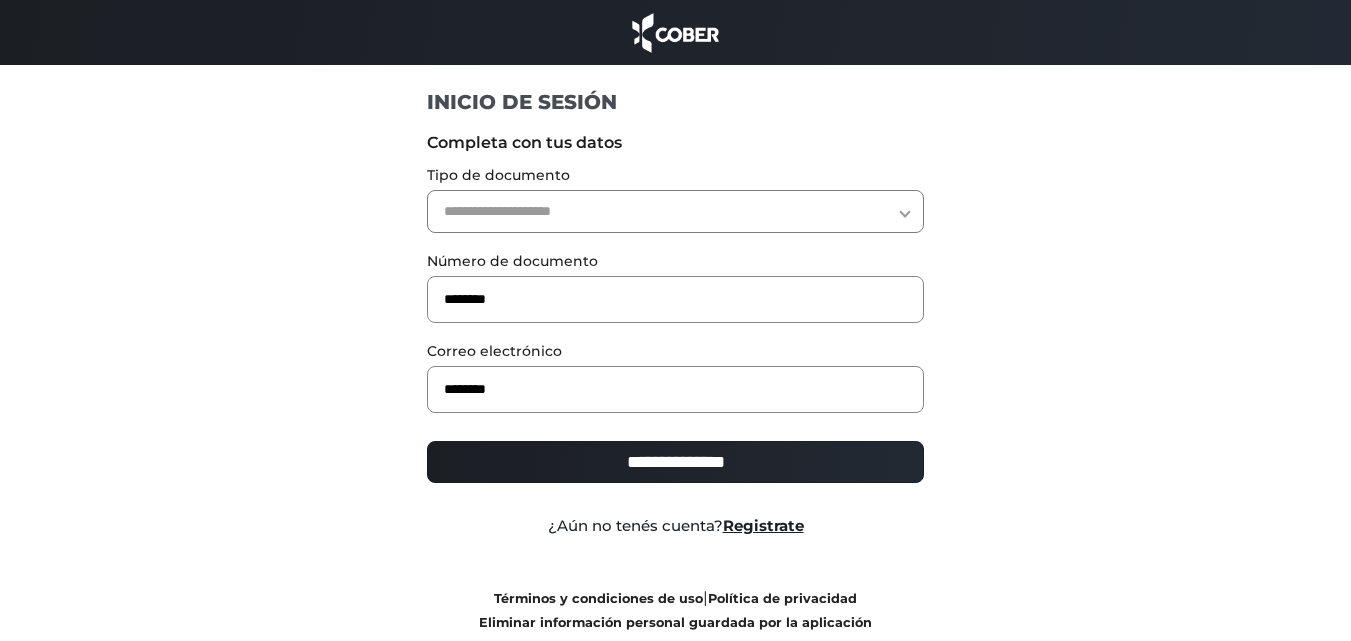 click on "**********" at bounding box center (675, 211) 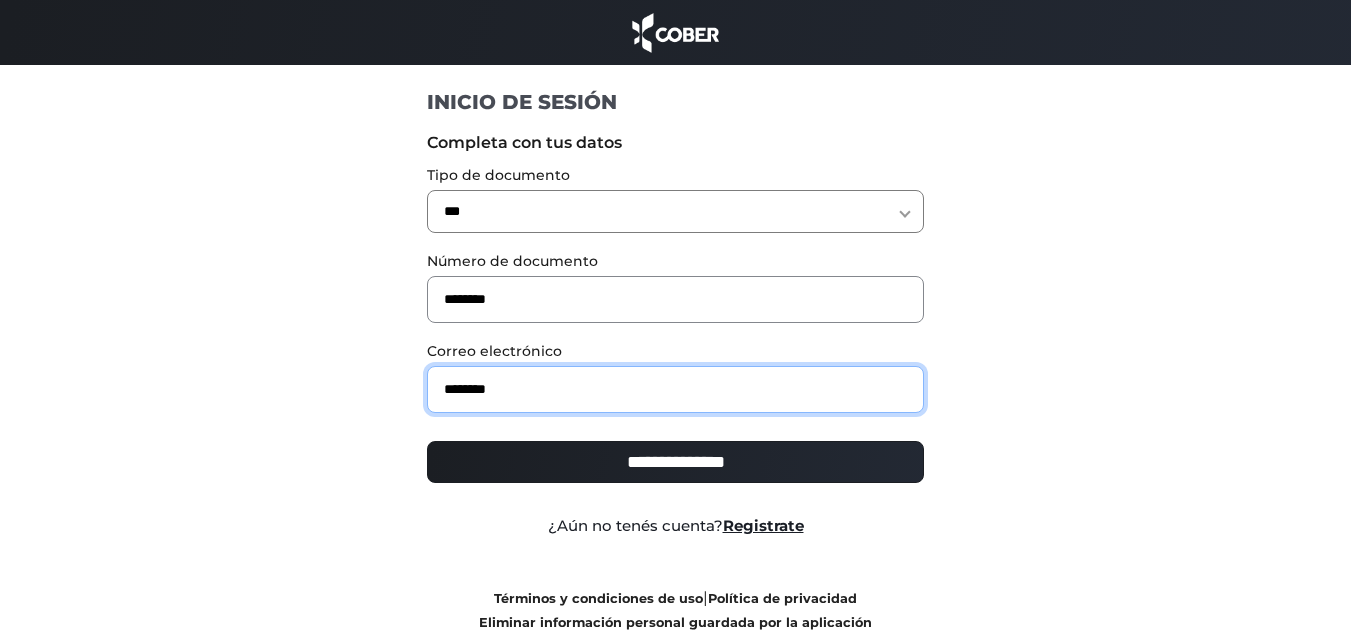 drag, startPoint x: 519, startPoint y: 384, endPoint x: 432, endPoint y: 384, distance: 87 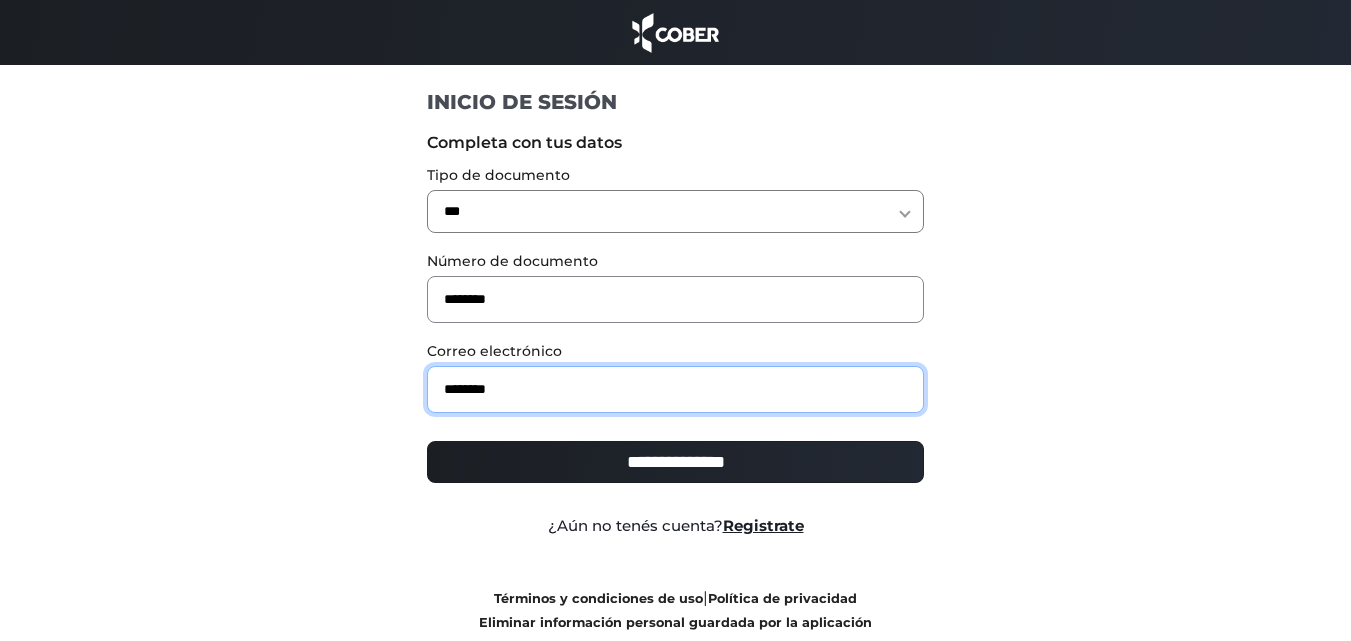 click on "********" at bounding box center (675, 389) 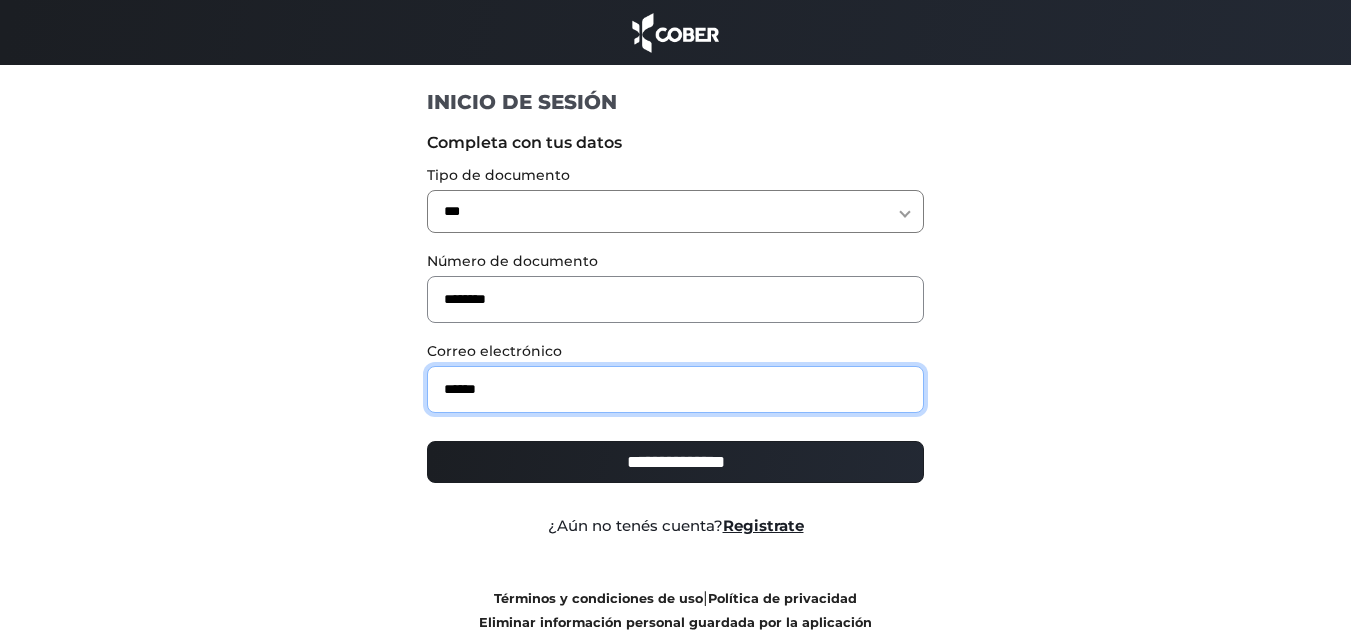 type on "**********" 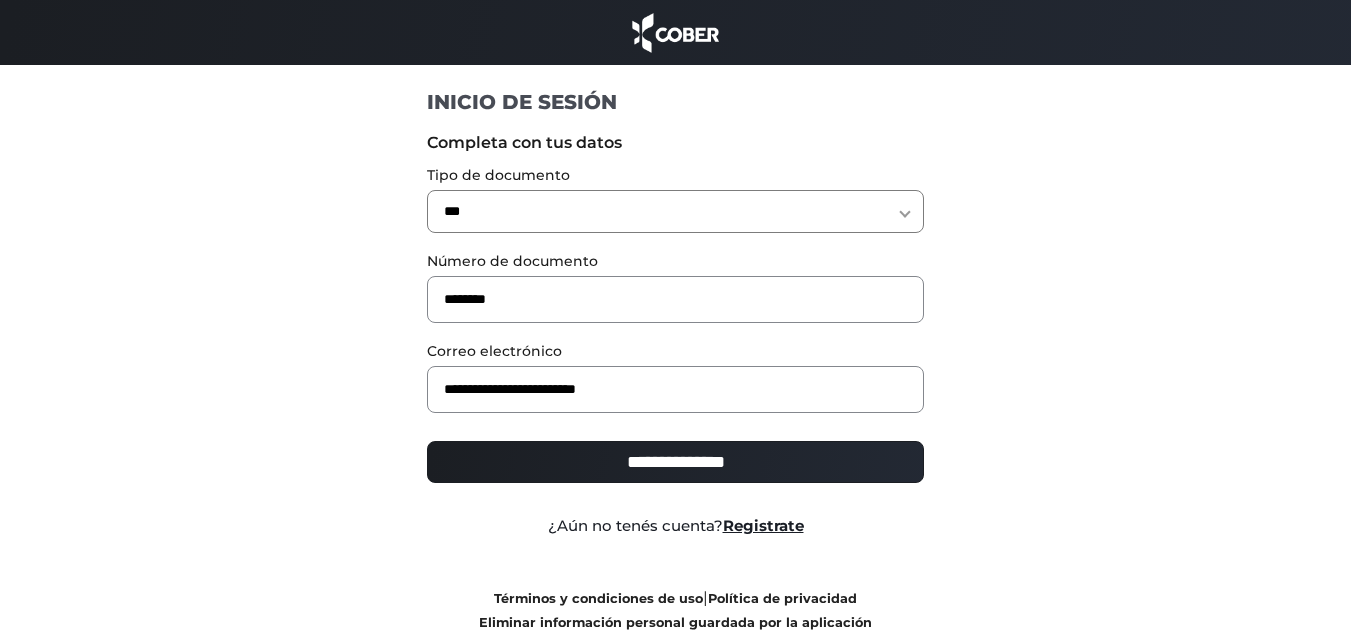 click on "**********" at bounding box center [675, 462] 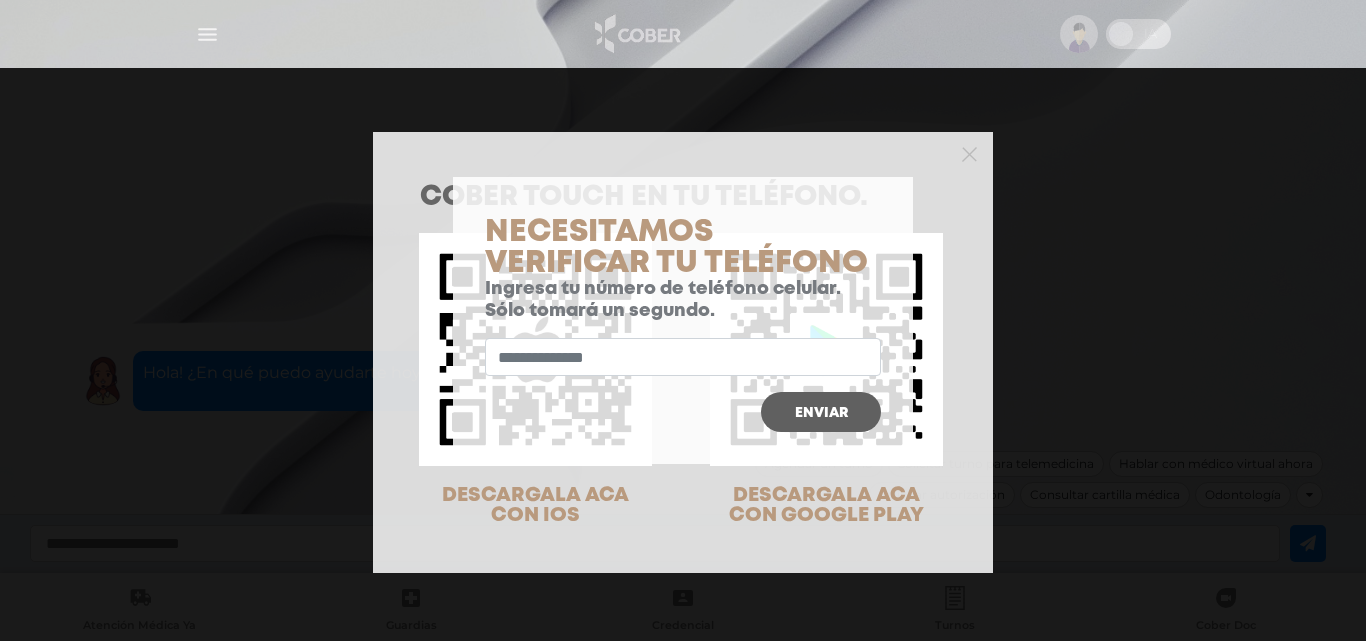 click at bounding box center [683, 357] 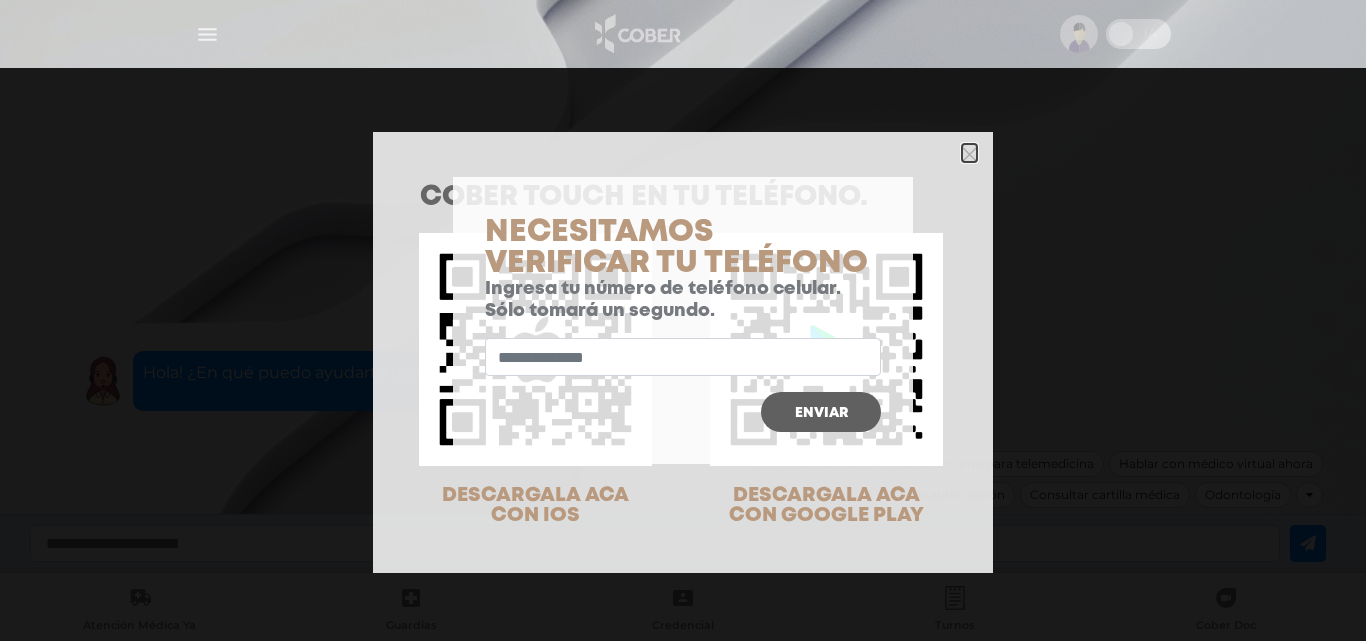 type 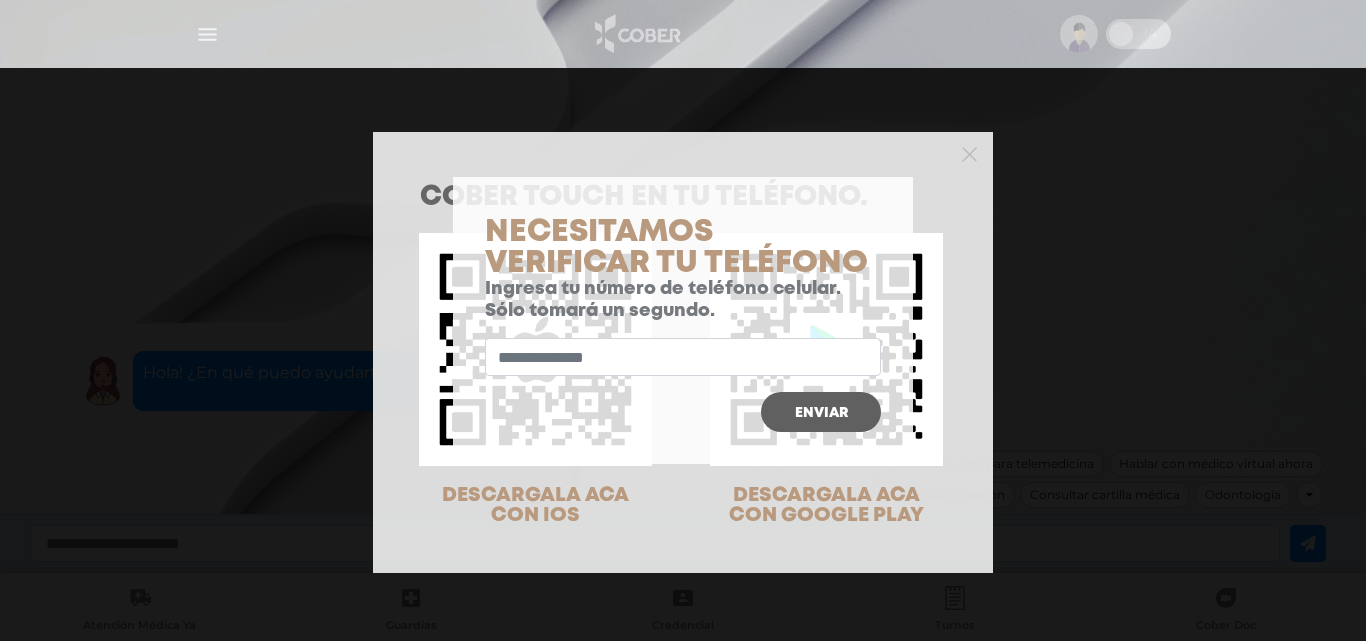 click at bounding box center [683, 357] 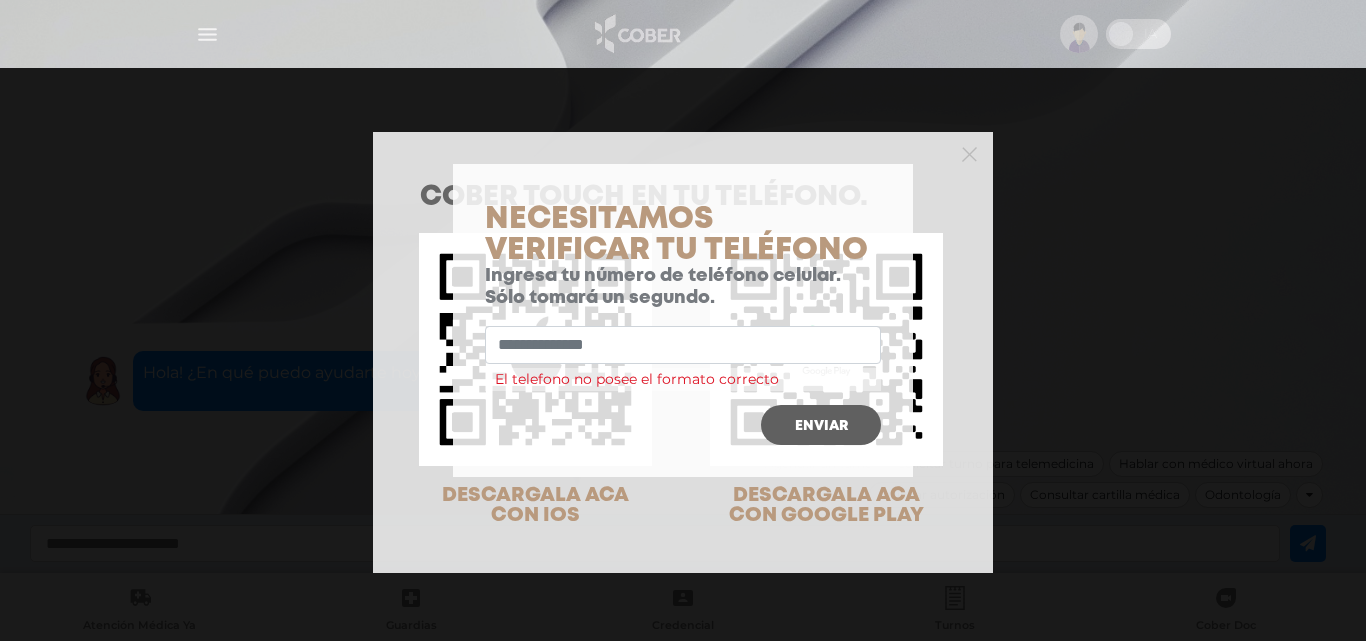 click at bounding box center (683, 345) 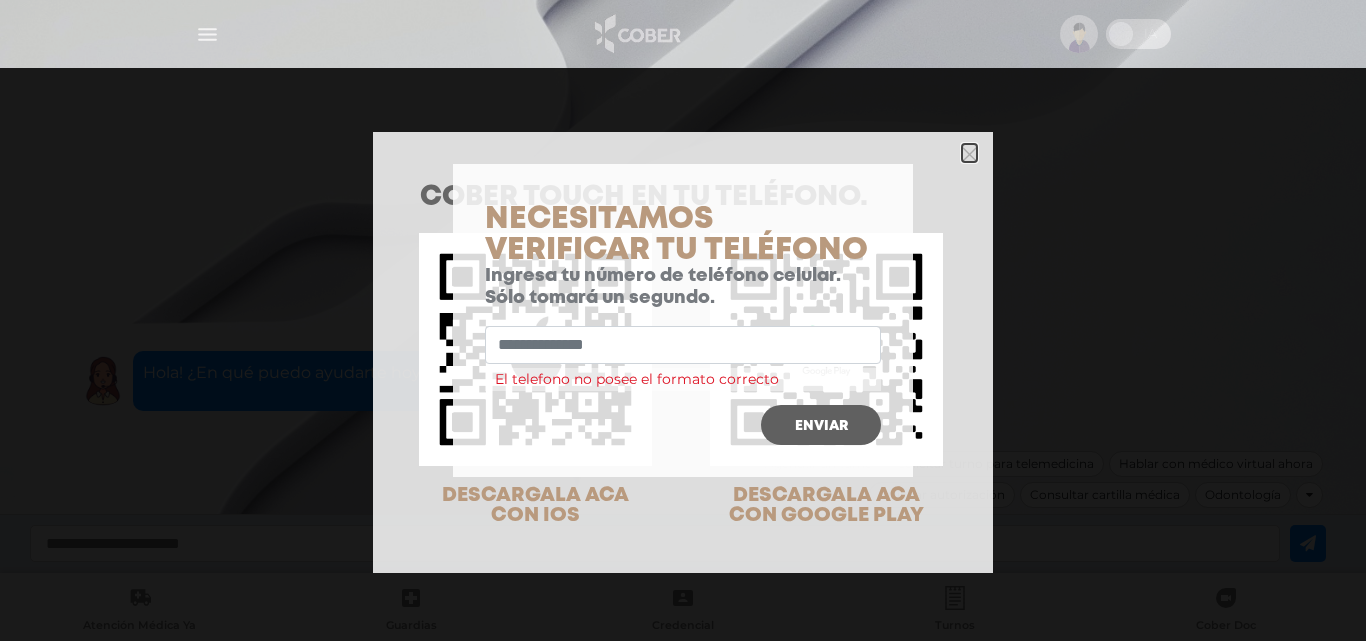 click at bounding box center [969, 153] 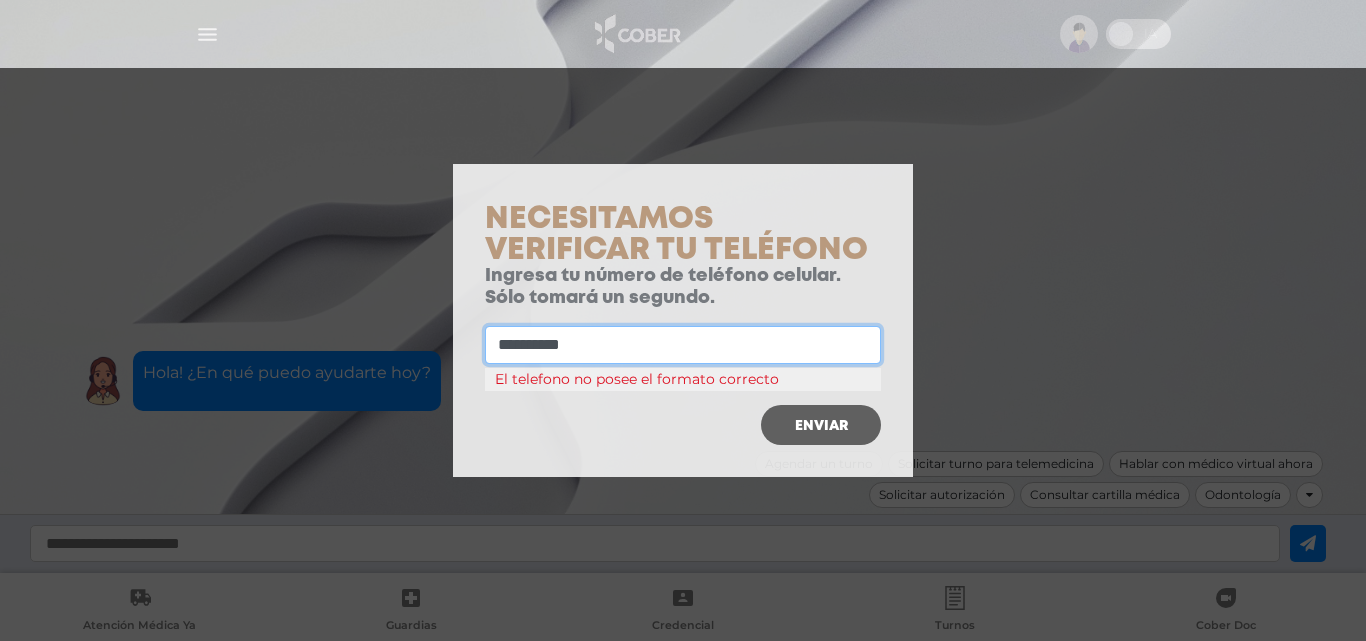 type on "**********" 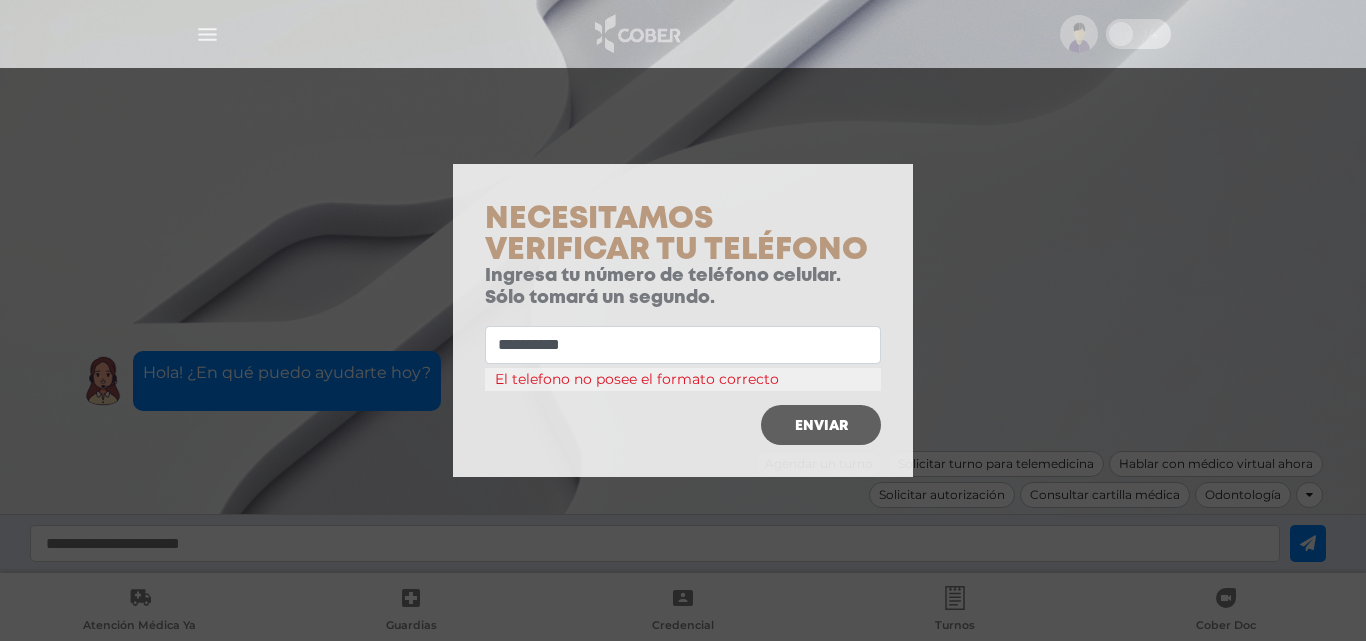 click on "Enviar" at bounding box center (821, 425) 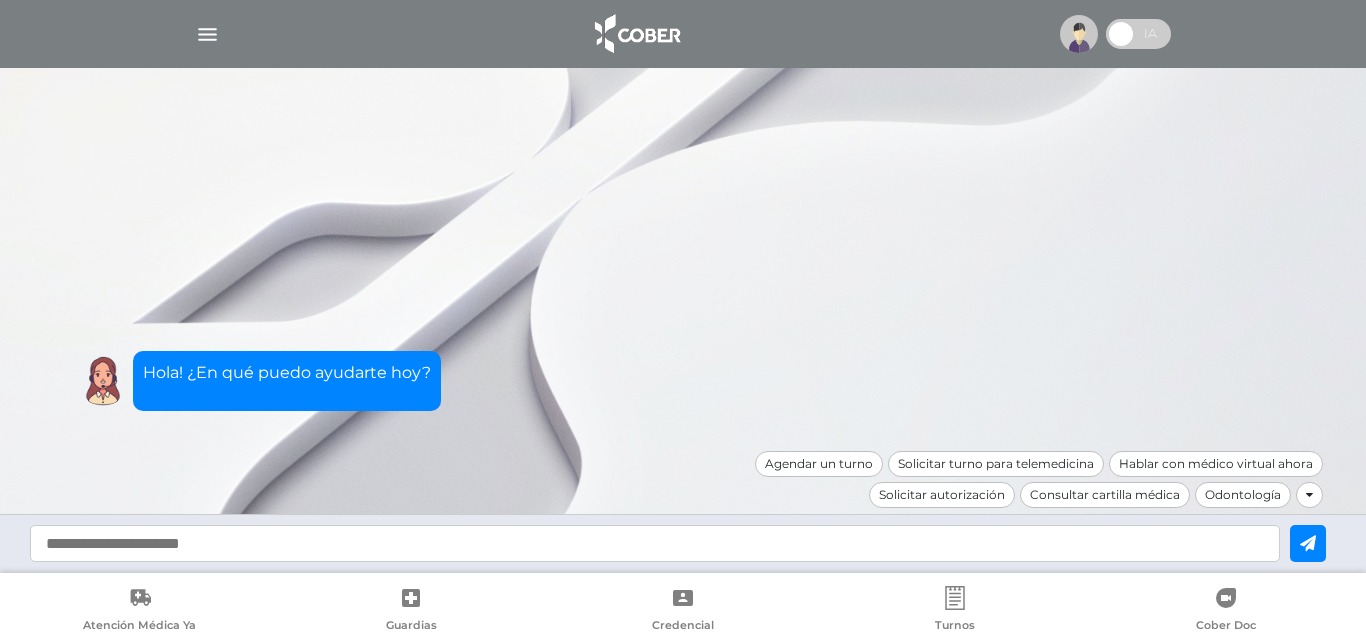 click on "Hola! ¿En qué puedo ayudarte hoy?" at bounding box center (683, 356) 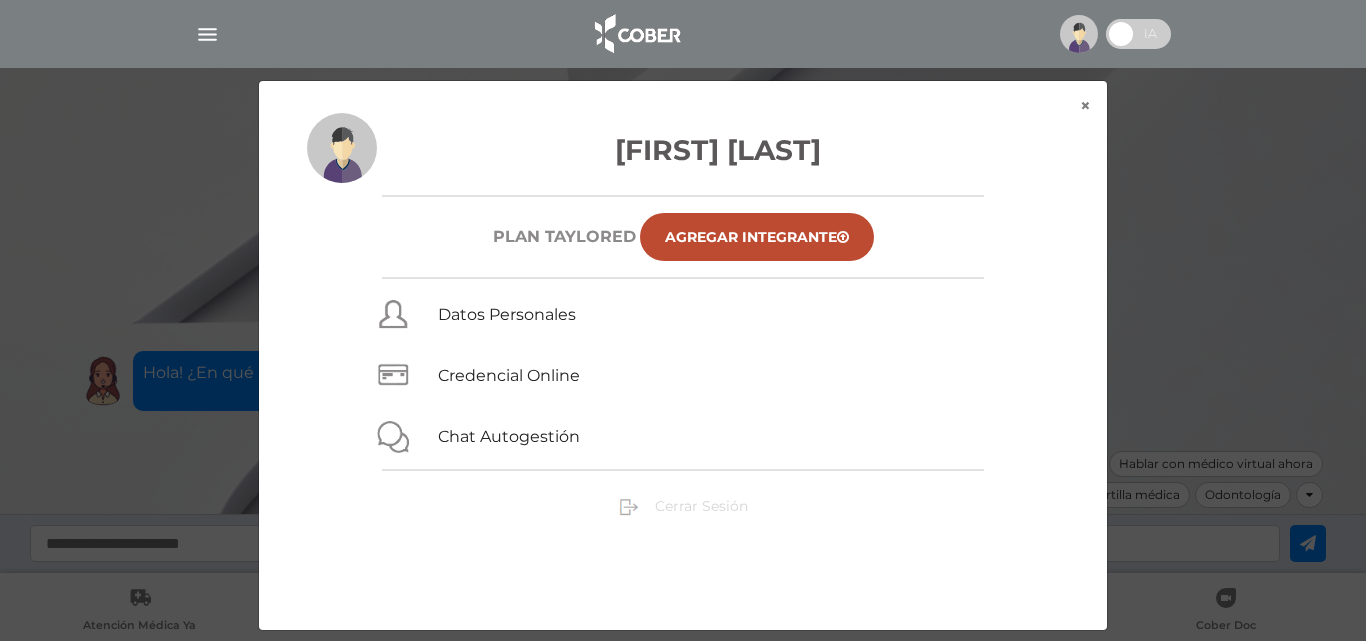 click on "Cerrar Sesión" at bounding box center [701, 506] 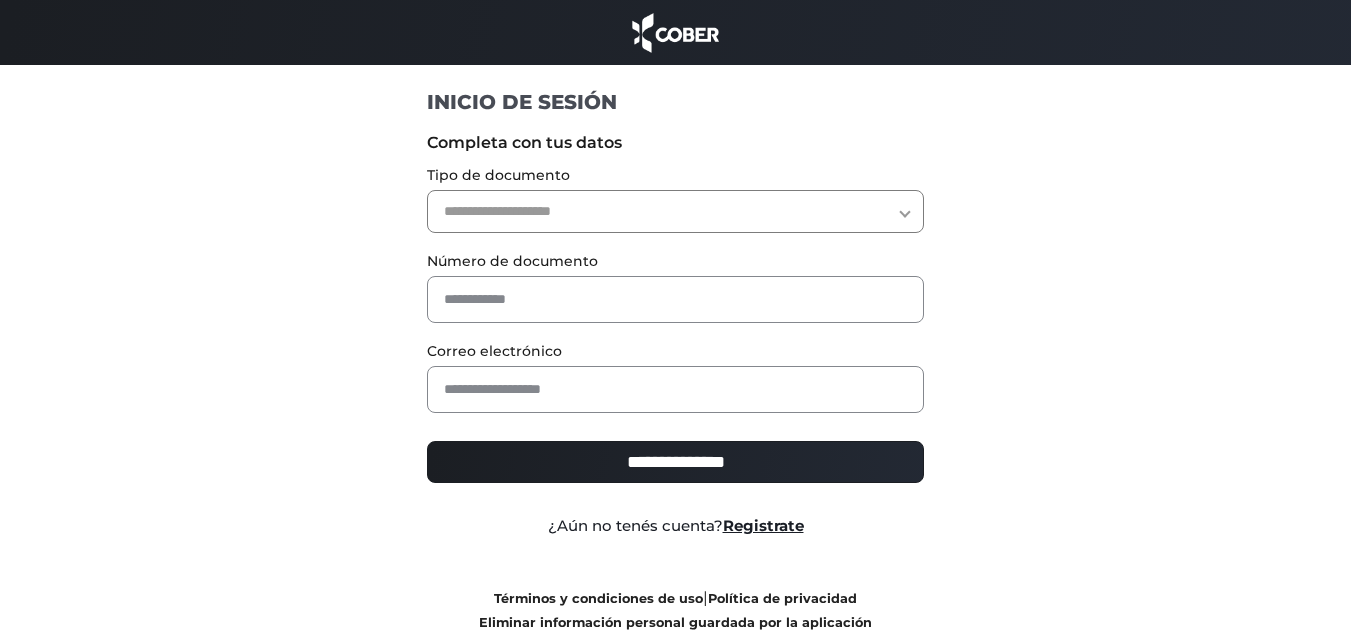 scroll, scrollTop: 0, scrollLeft: 0, axis: both 